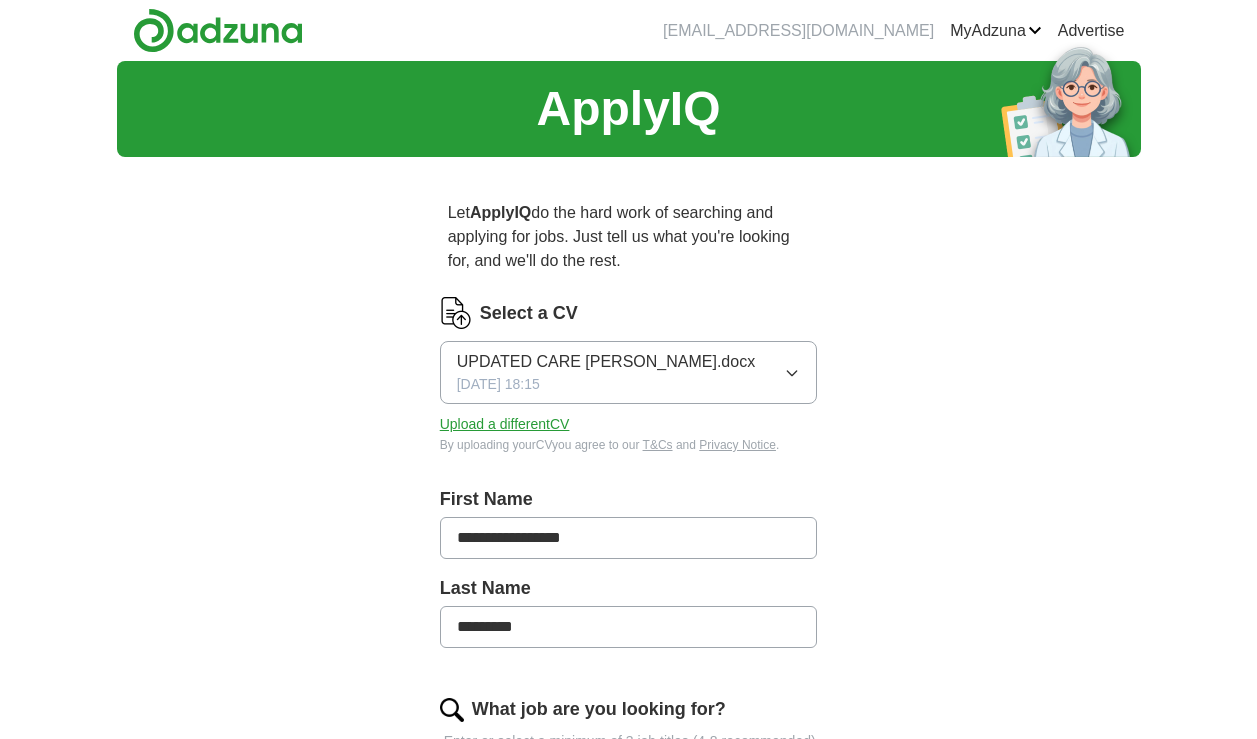 scroll, scrollTop: 0, scrollLeft: 0, axis: both 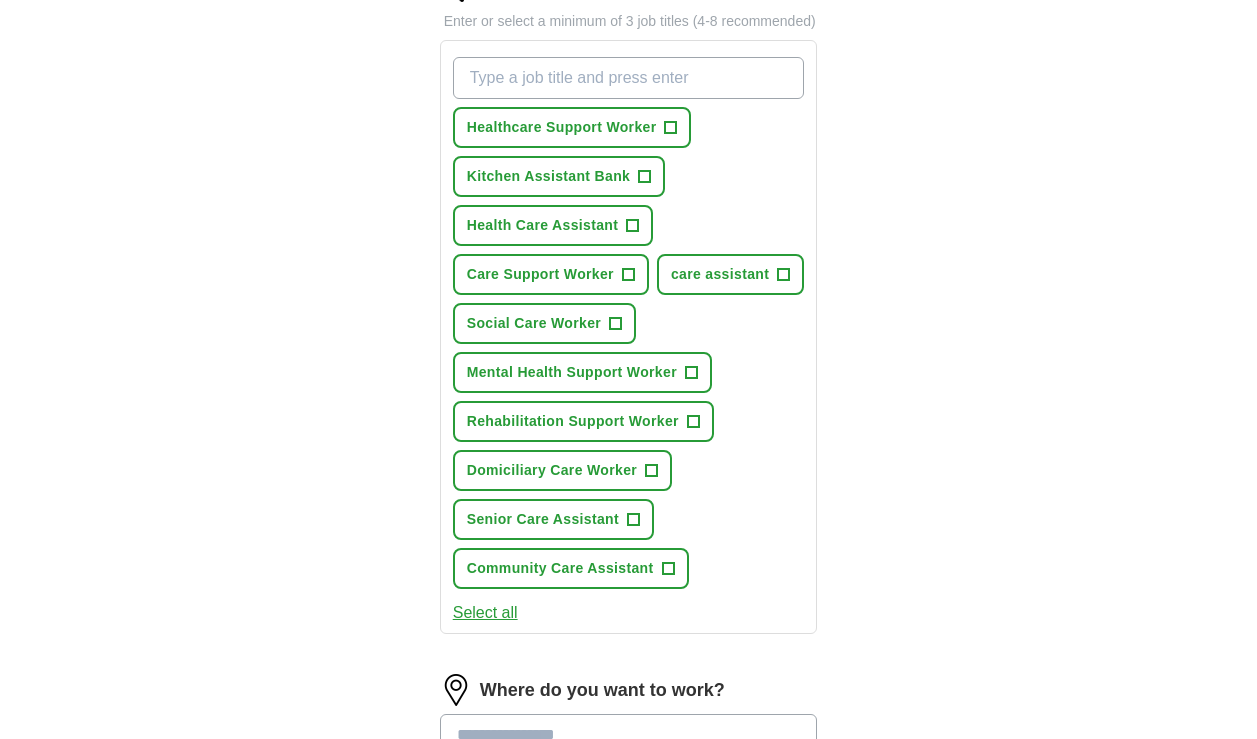 click on "**********" at bounding box center [629, 253] 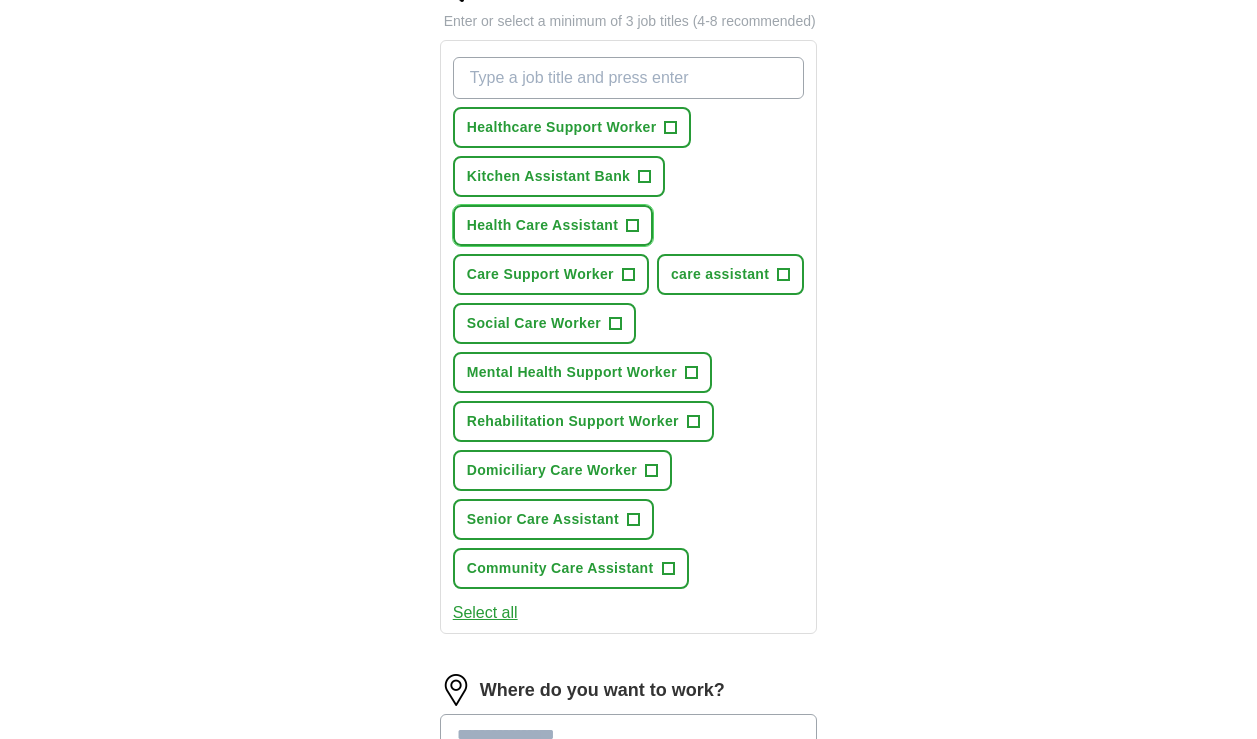 click on "Health Care Assistant +" at bounding box center [553, 225] 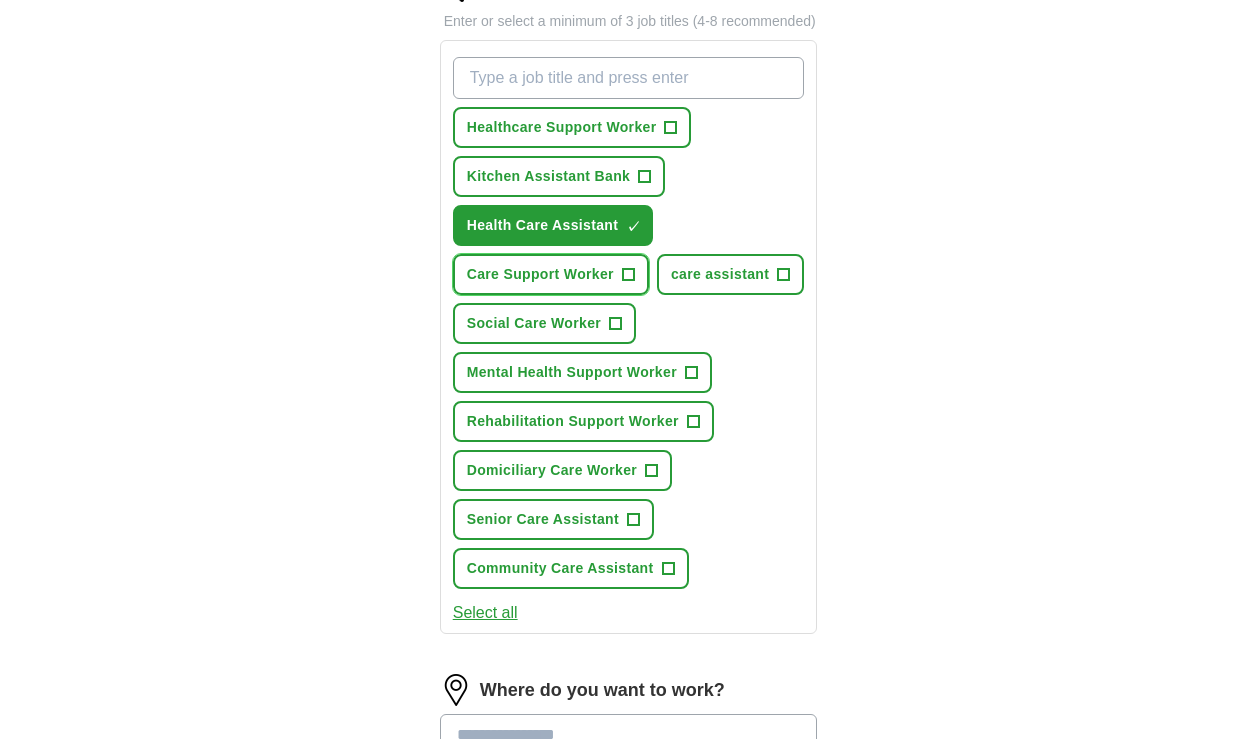 click on "+" at bounding box center [628, 275] 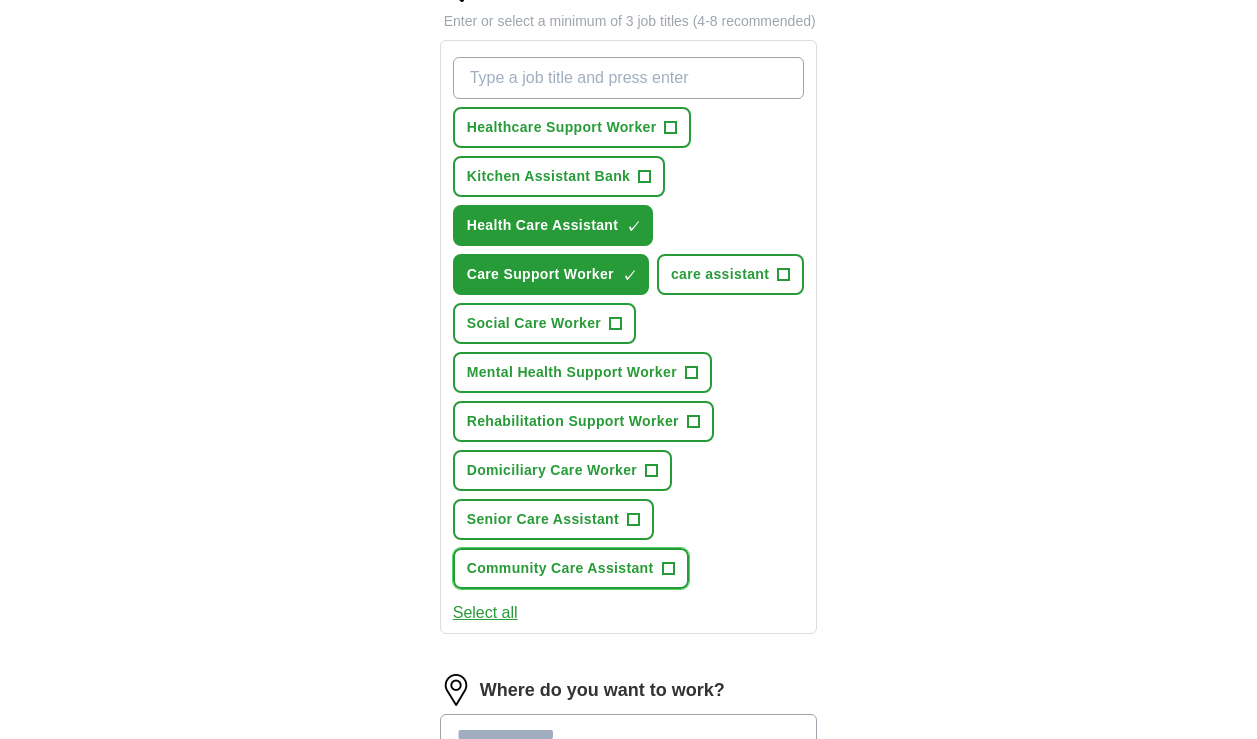 click on "Community Care Assistant" at bounding box center [560, 568] 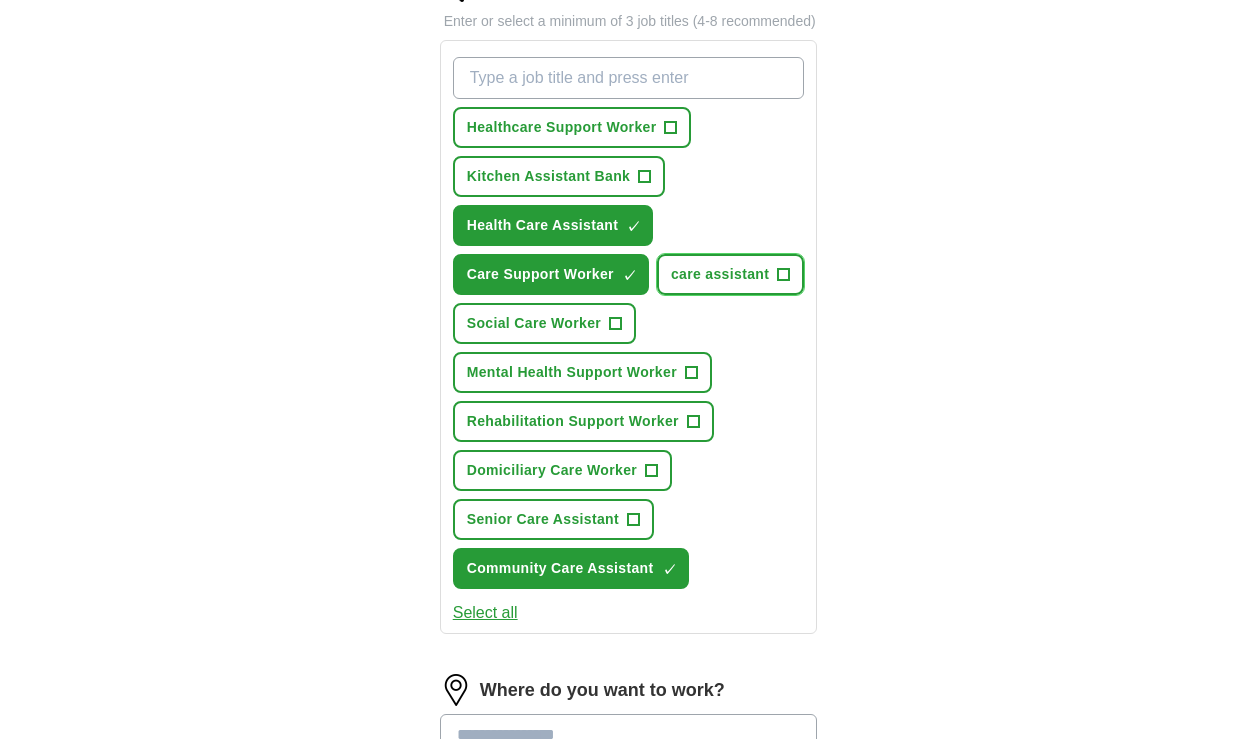 click on "care assistant" at bounding box center (720, 274) 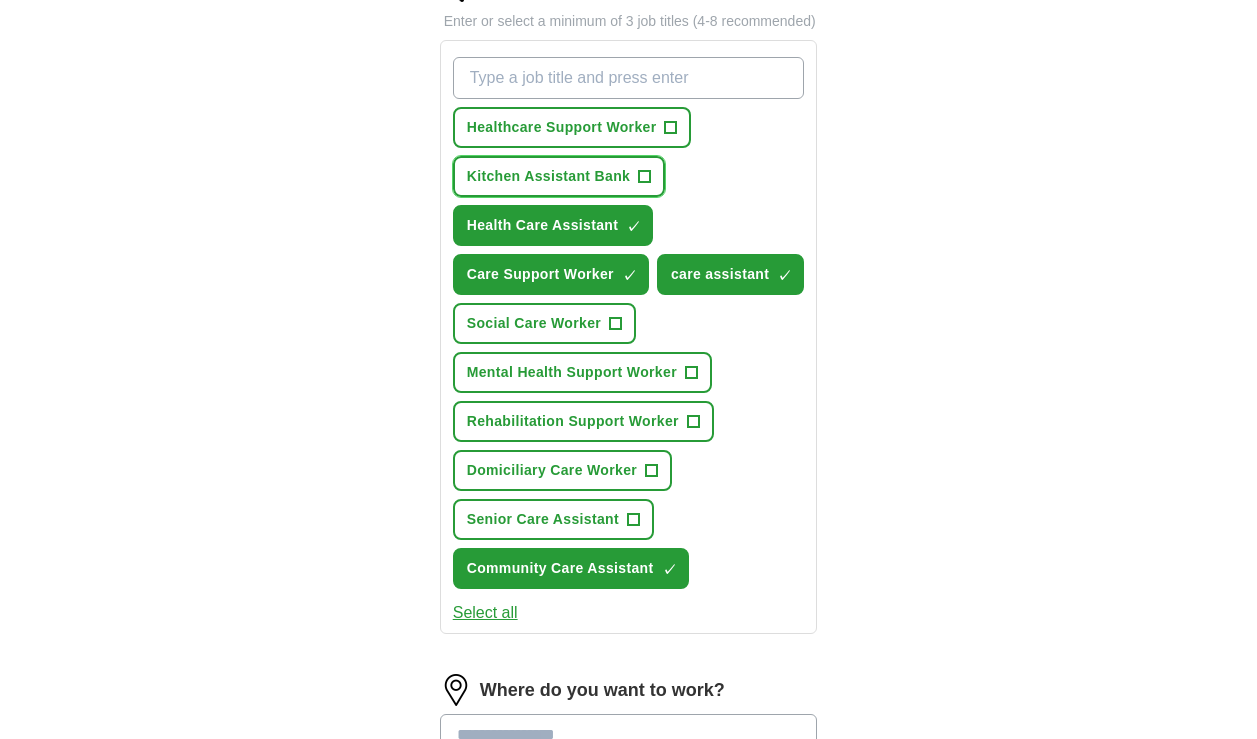 click on "+" at bounding box center (645, 177) 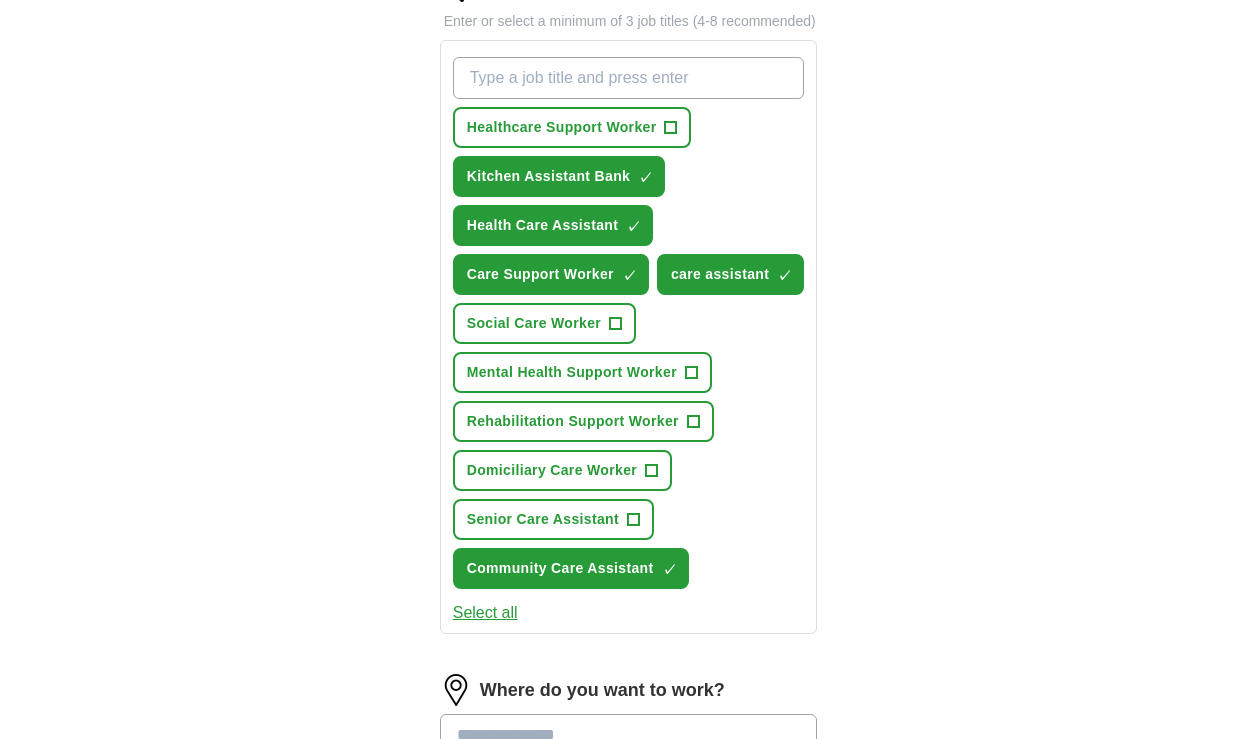 click on "**********" at bounding box center [629, 309] 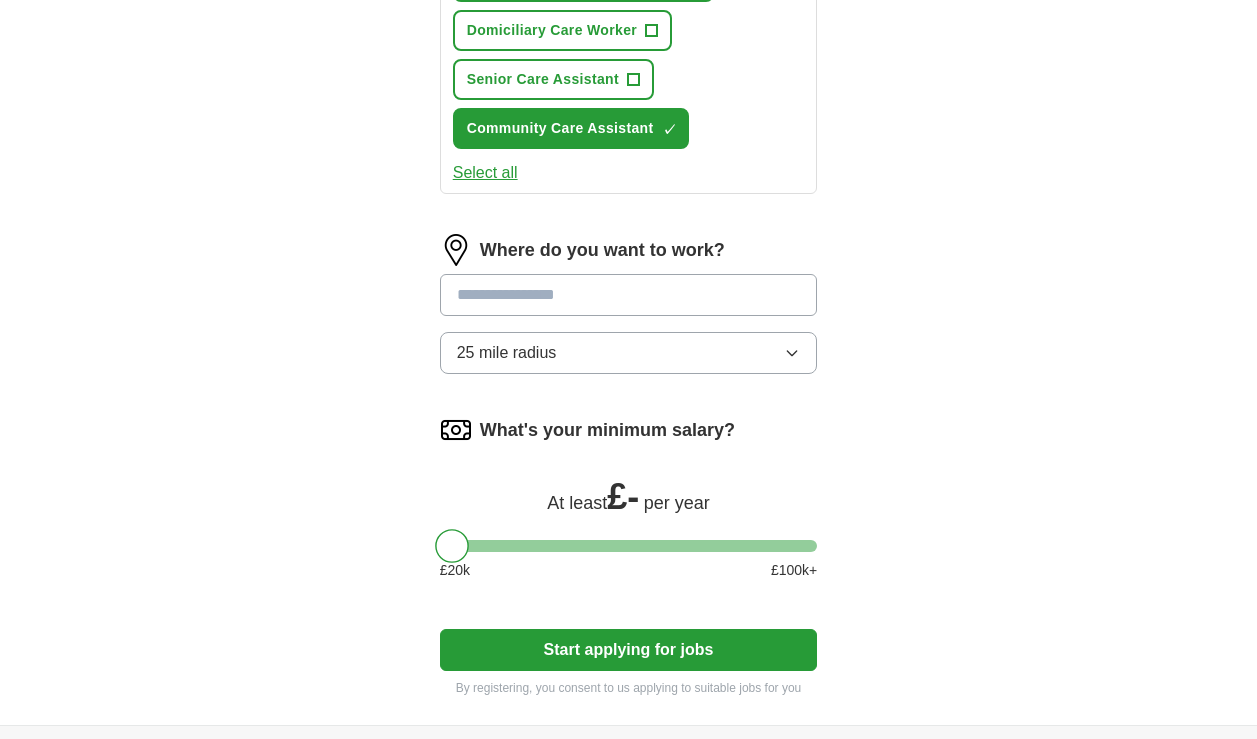 scroll, scrollTop: 1200, scrollLeft: 0, axis: vertical 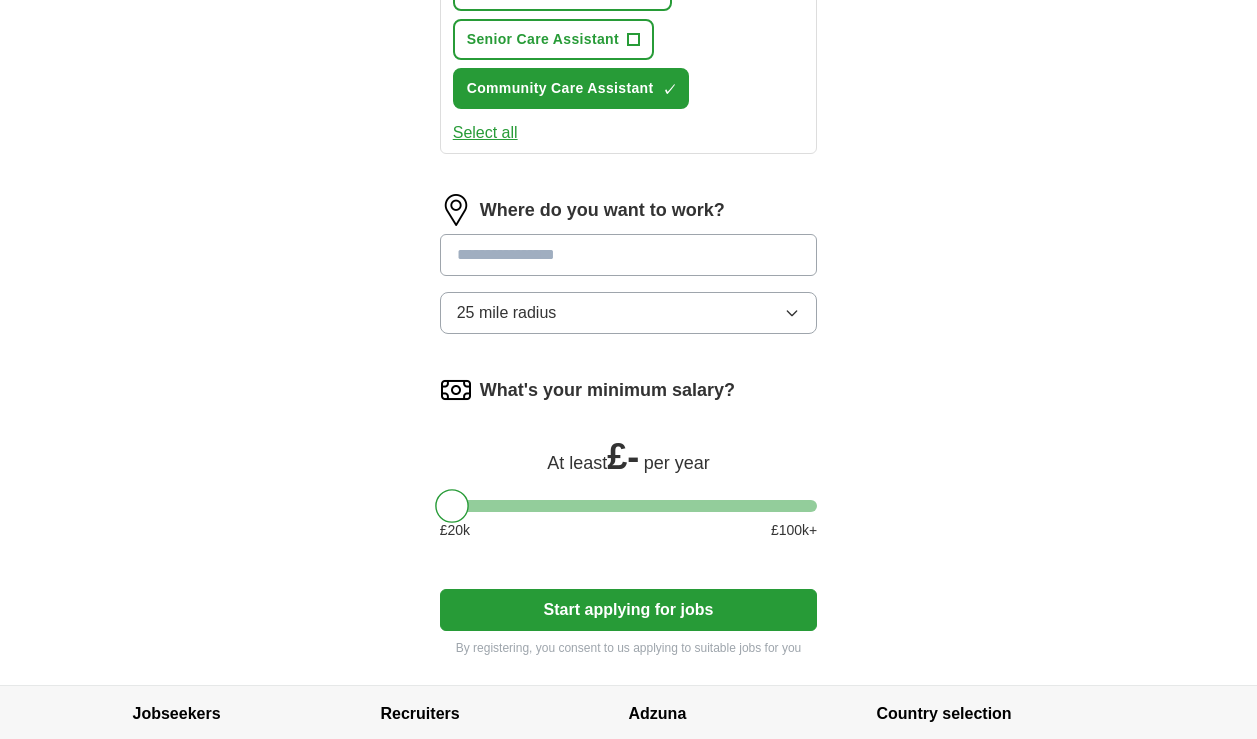 click at bounding box center [629, 255] 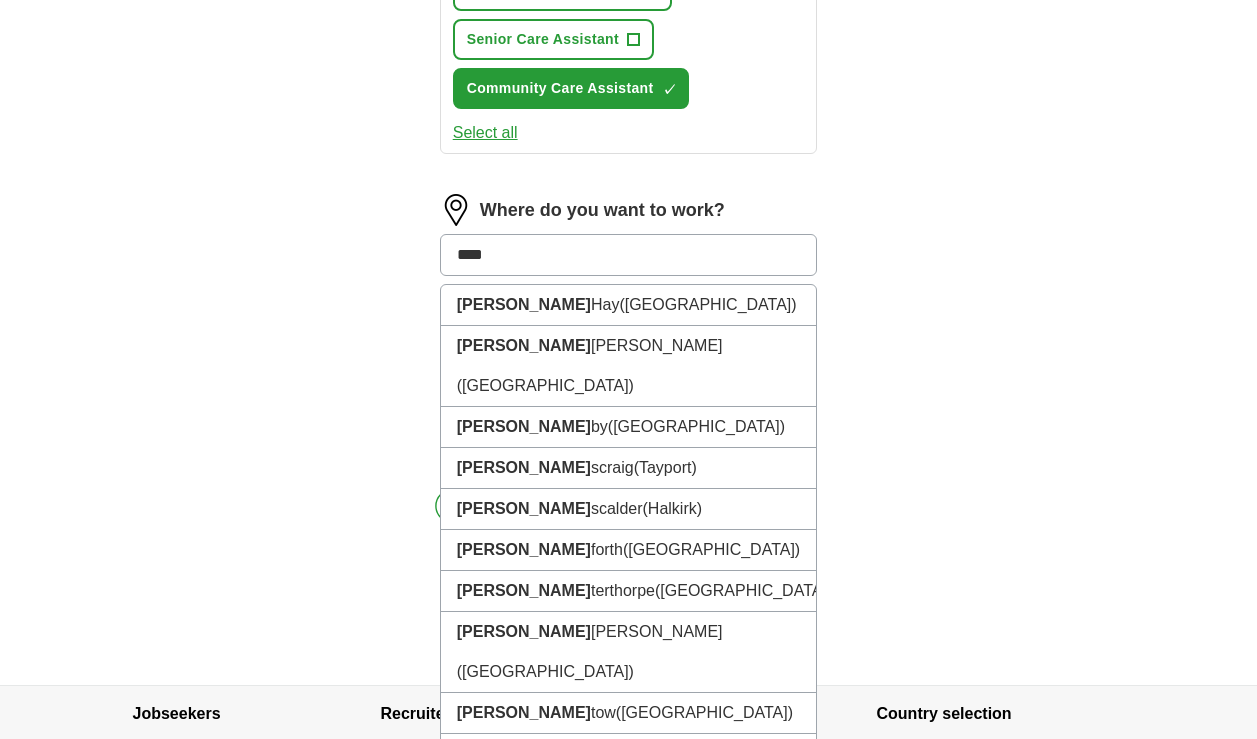 type on "*****" 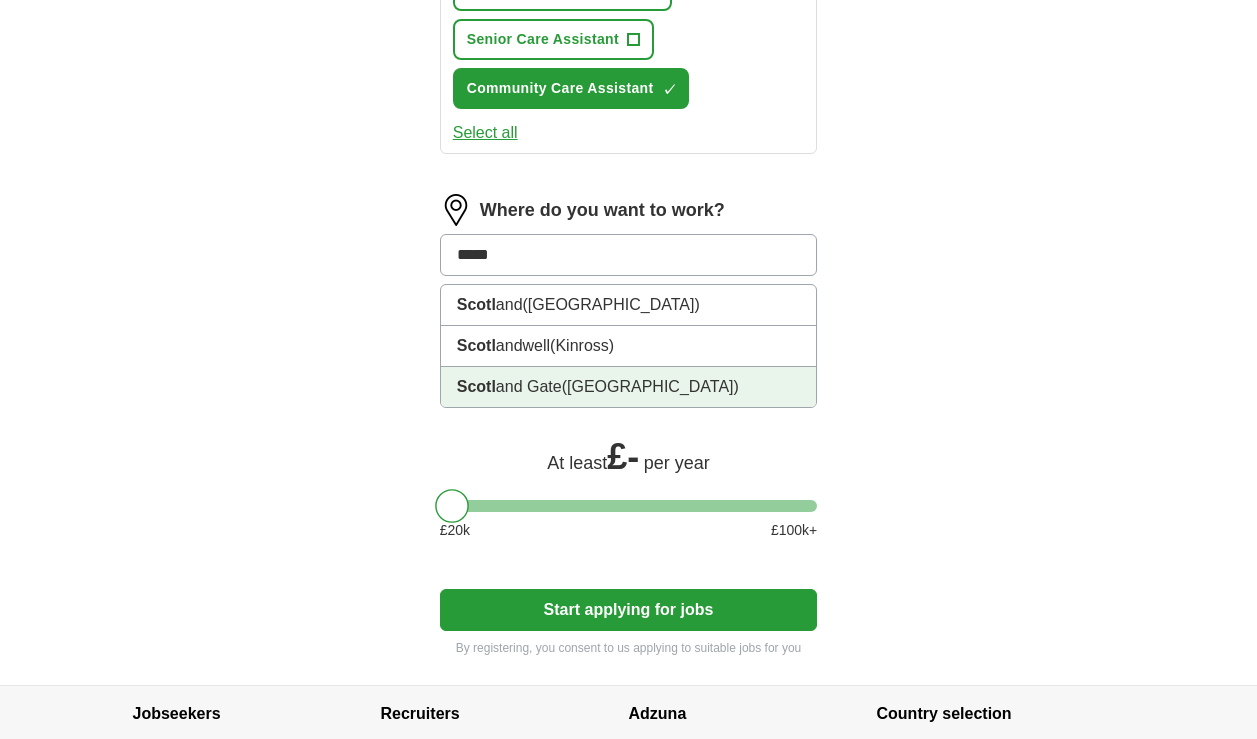 click on "([GEOGRAPHIC_DATA])" at bounding box center [650, 386] 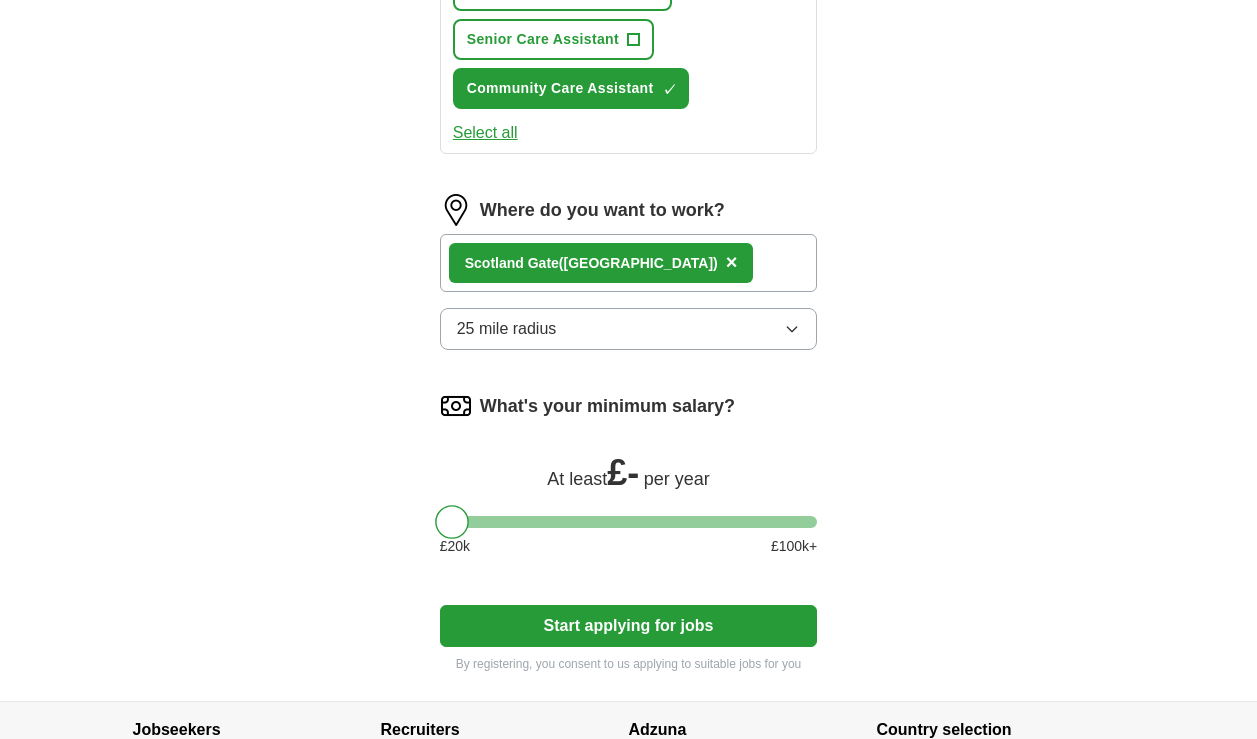 click on "£ -" at bounding box center (623, 472) 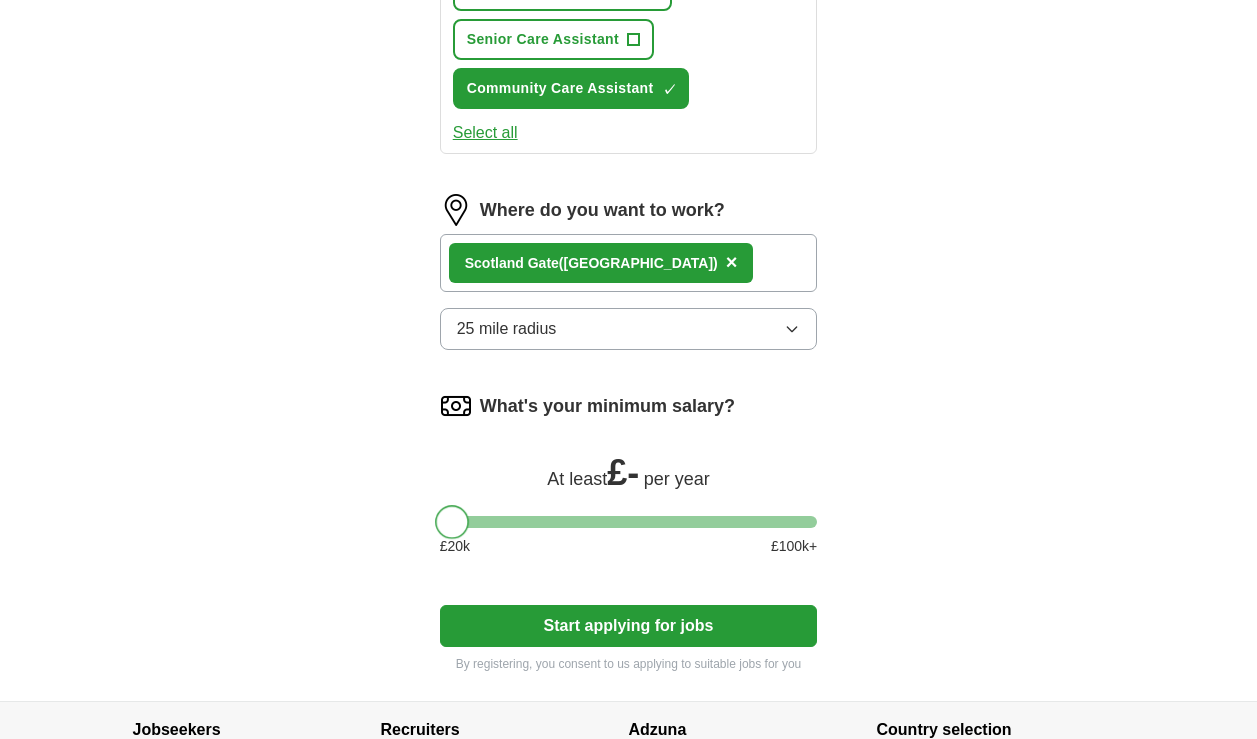 click at bounding box center [452, 522] 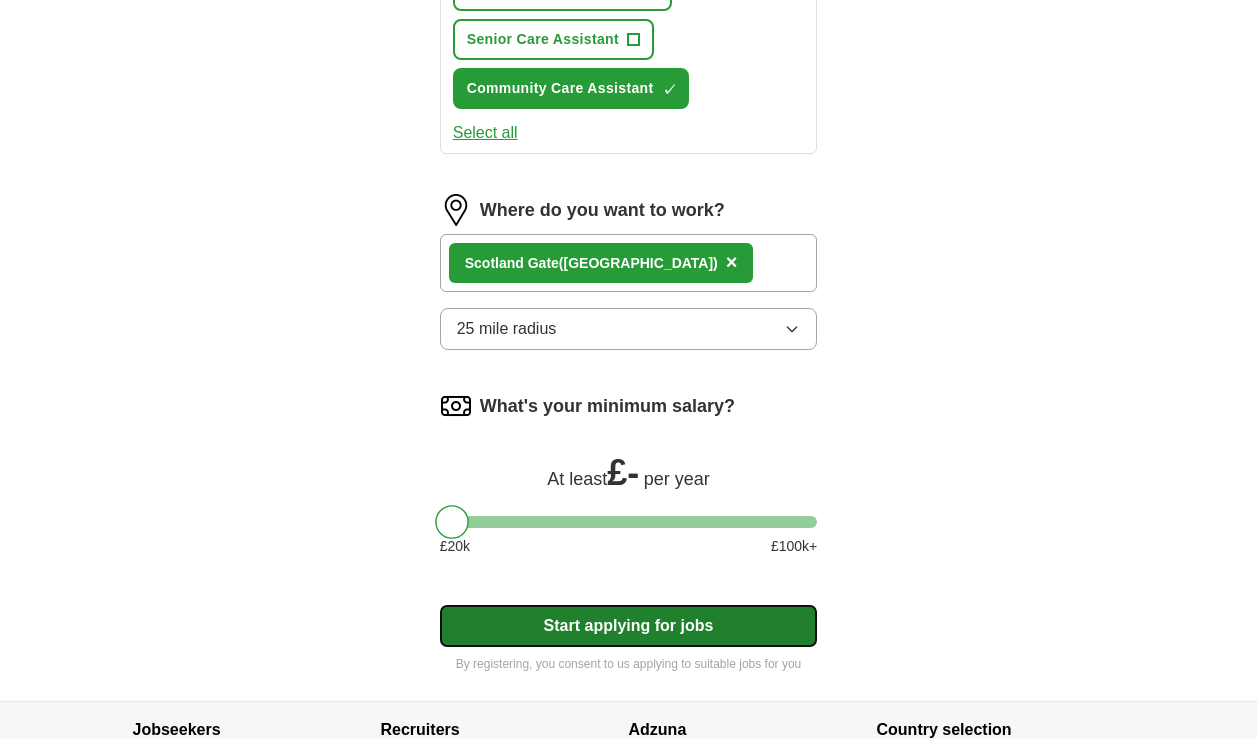 click on "Start applying for jobs" at bounding box center (629, 626) 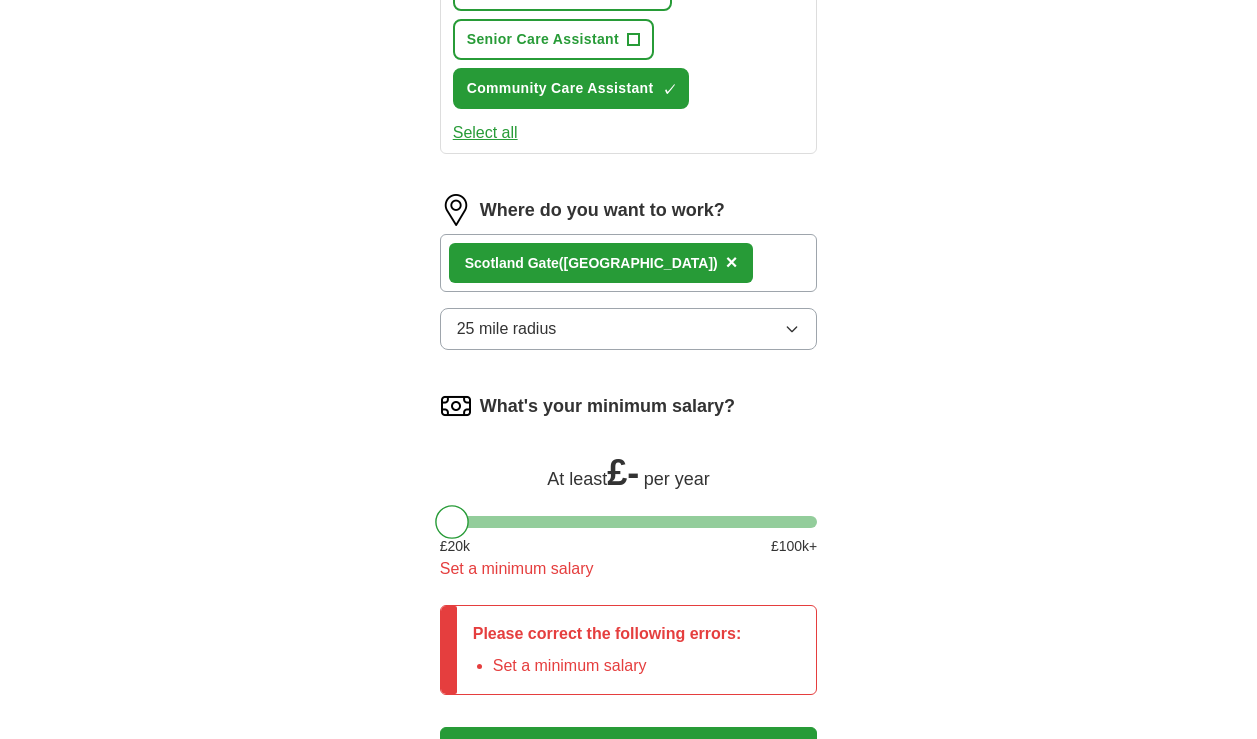 click on "£ 20 k £ 100 k+" at bounding box center [629, 546] 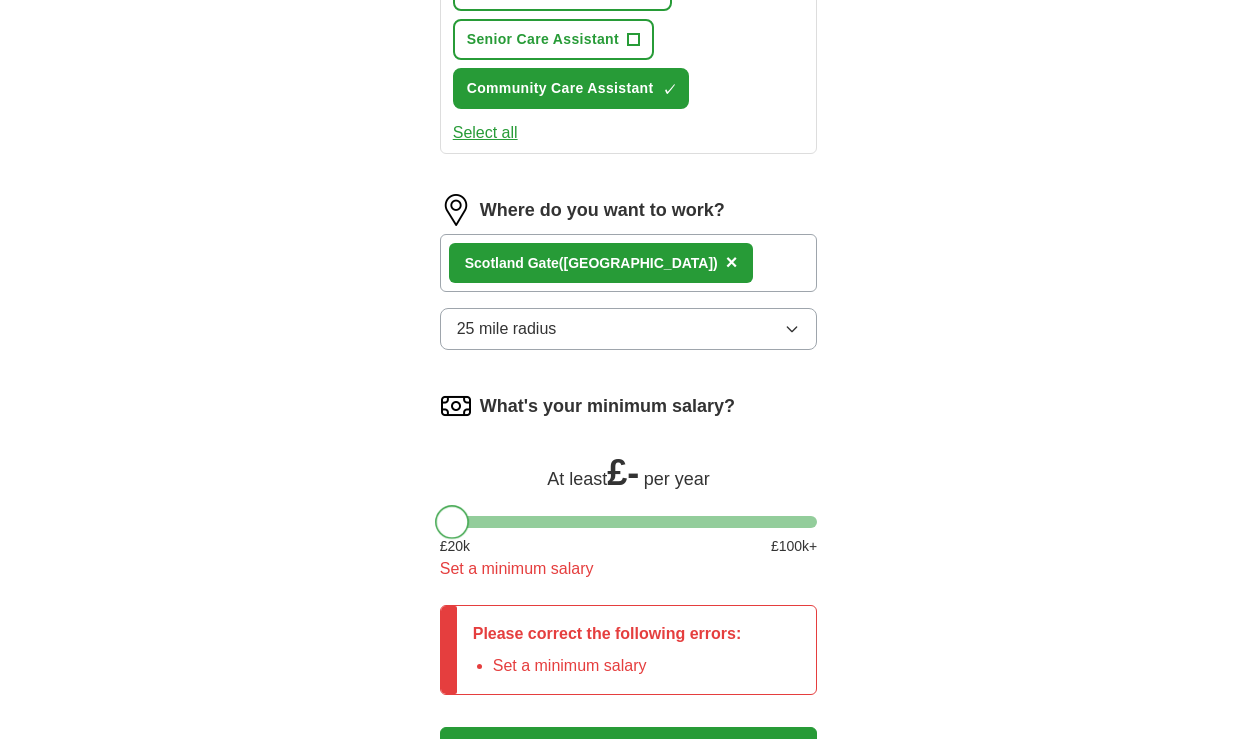 click at bounding box center (452, 522) 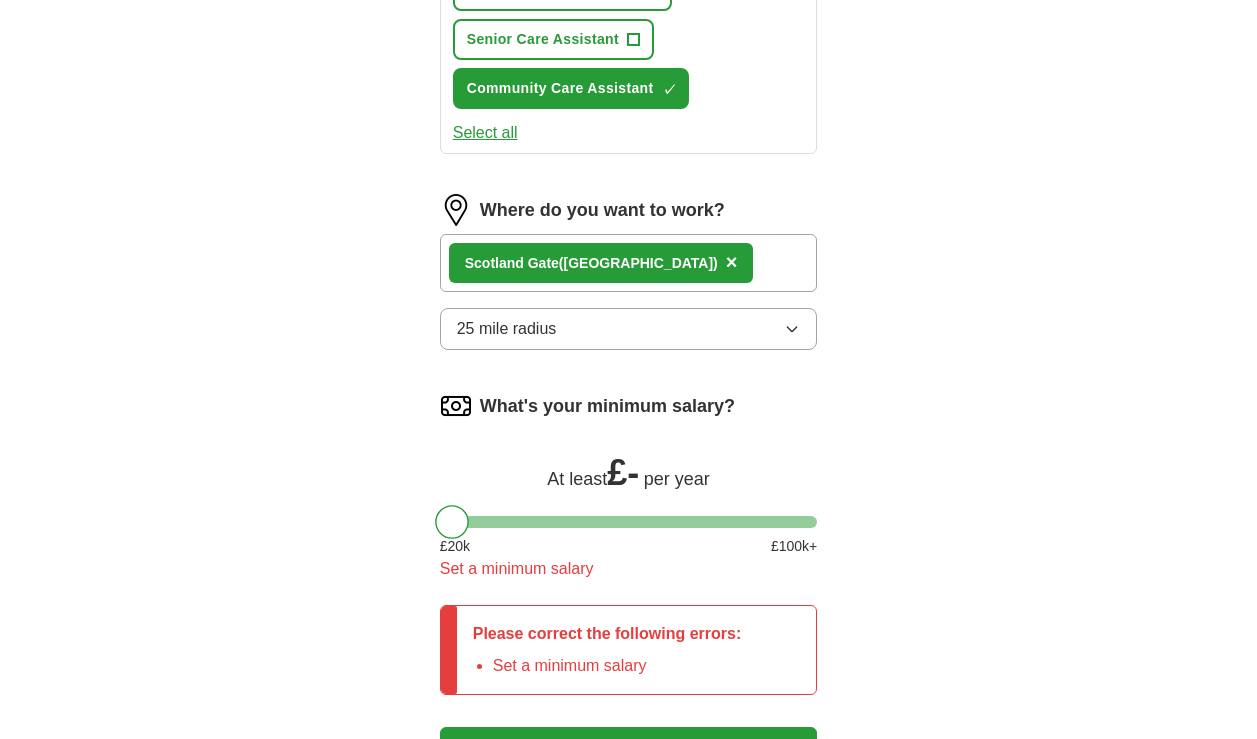 click on "£ 20 k" at bounding box center (455, 546) 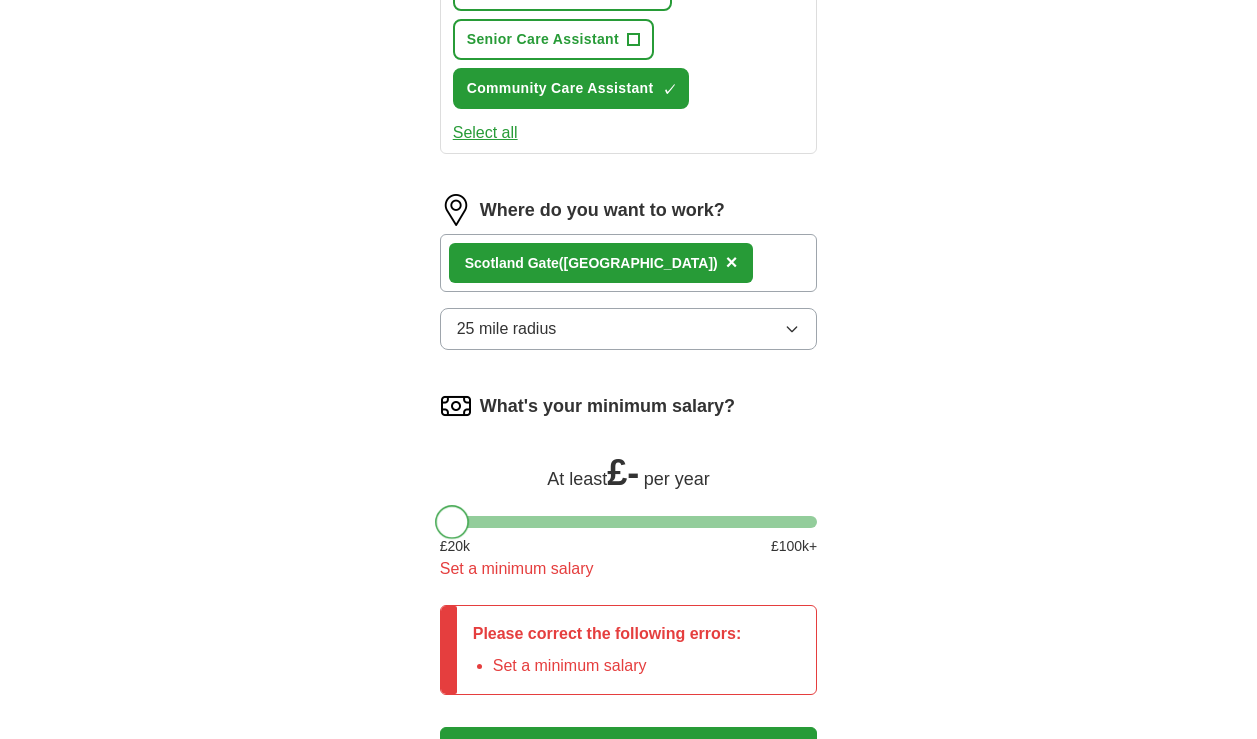 click at bounding box center [452, 522] 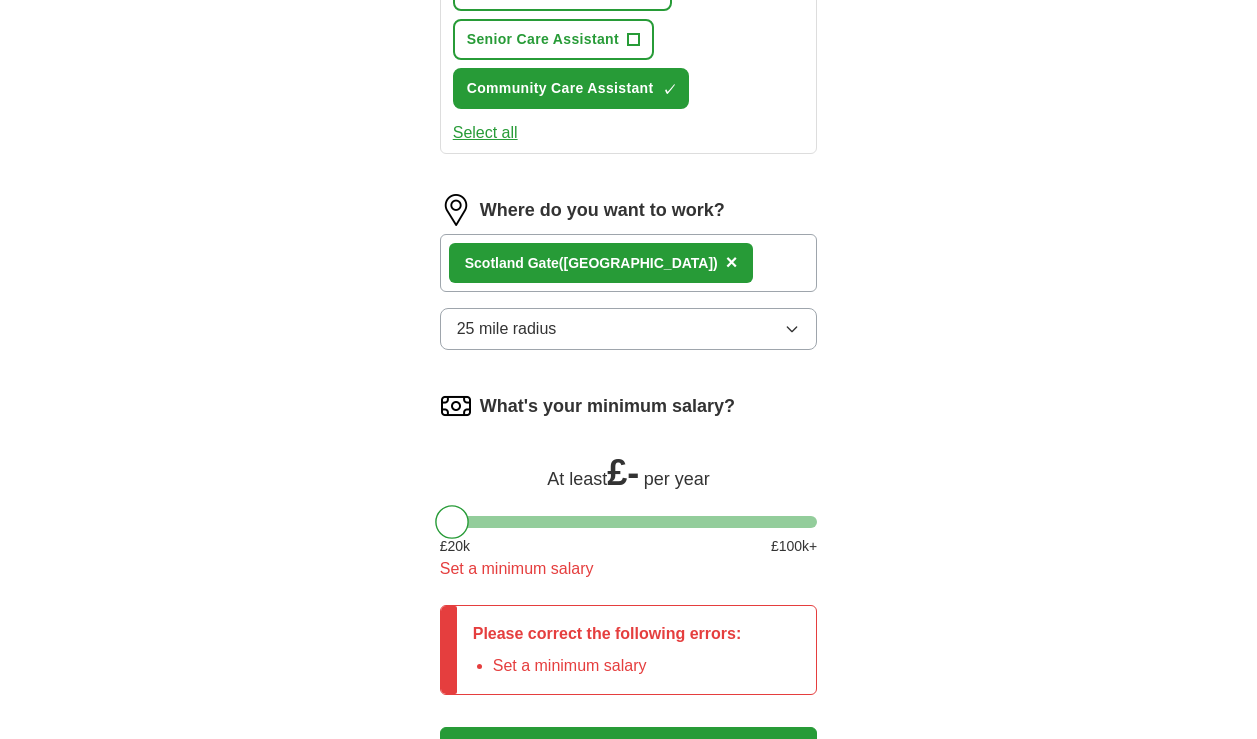 click on "What's your minimum salary? At least  £ -   per year £ 20 k £ 100 k+ Set a minimum salary" at bounding box center (629, 493) 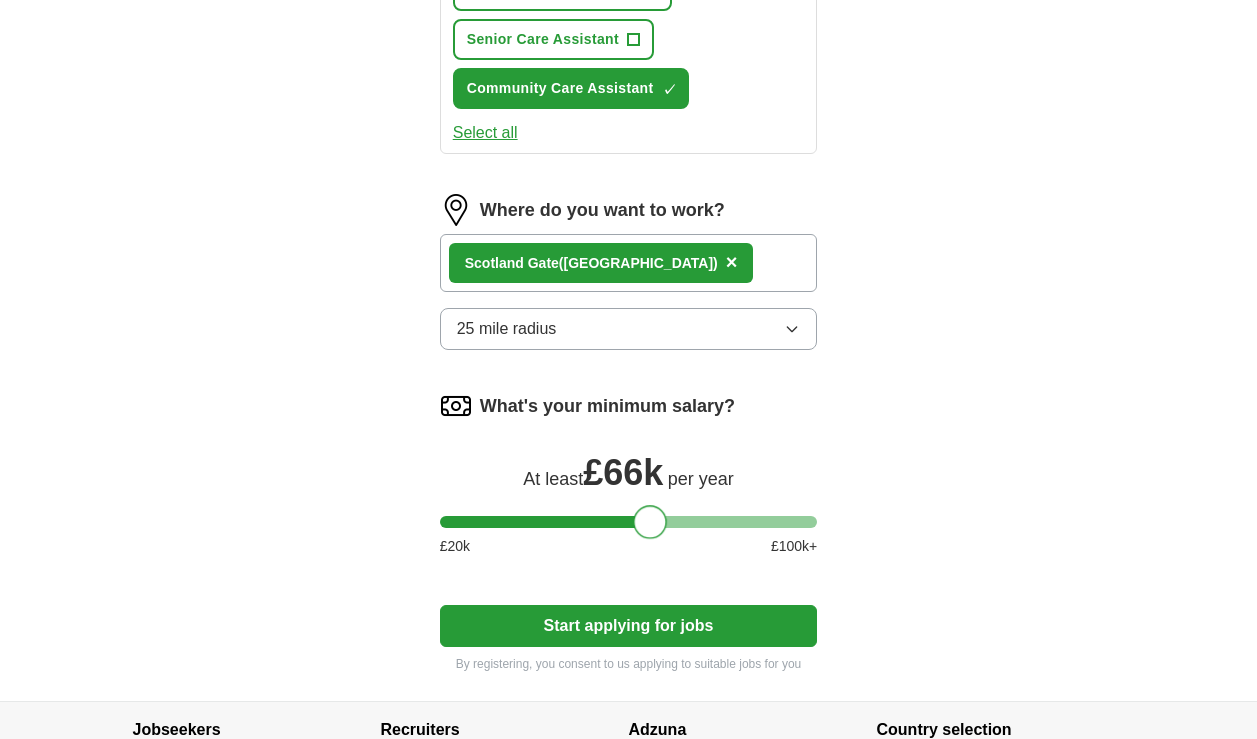click at bounding box center (629, 522) 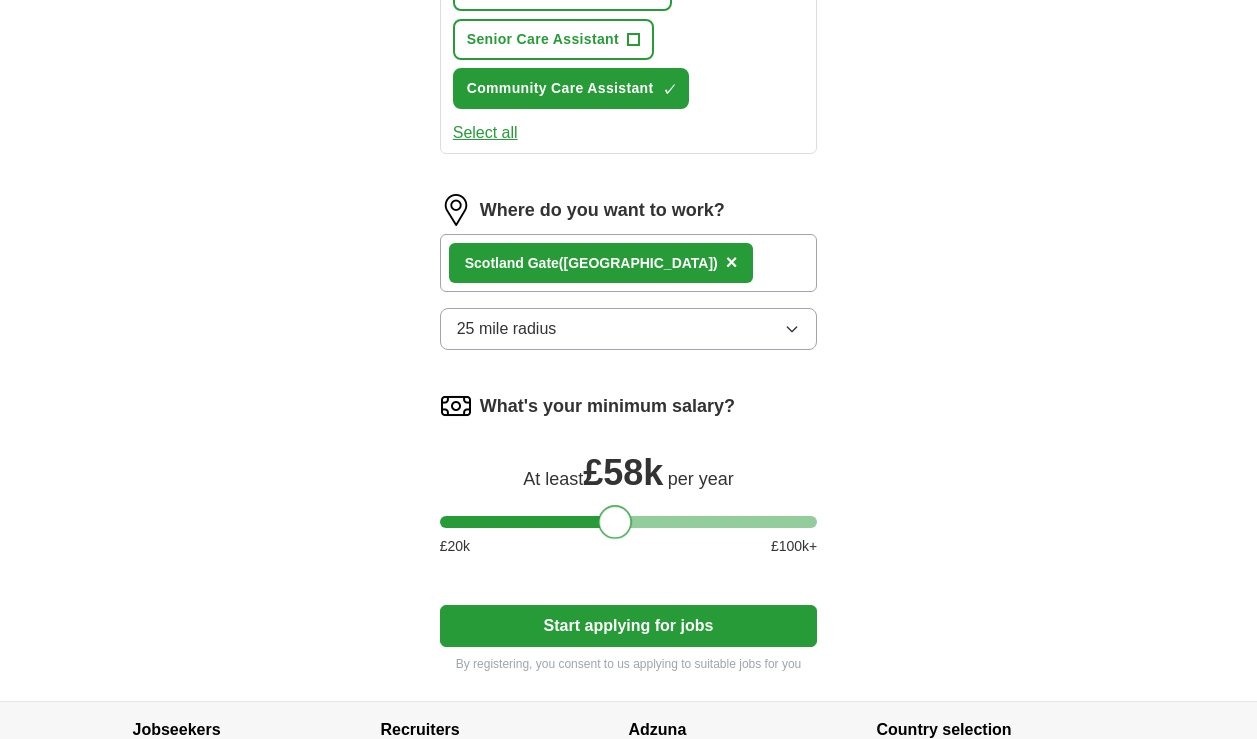 click at bounding box center (629, 522) 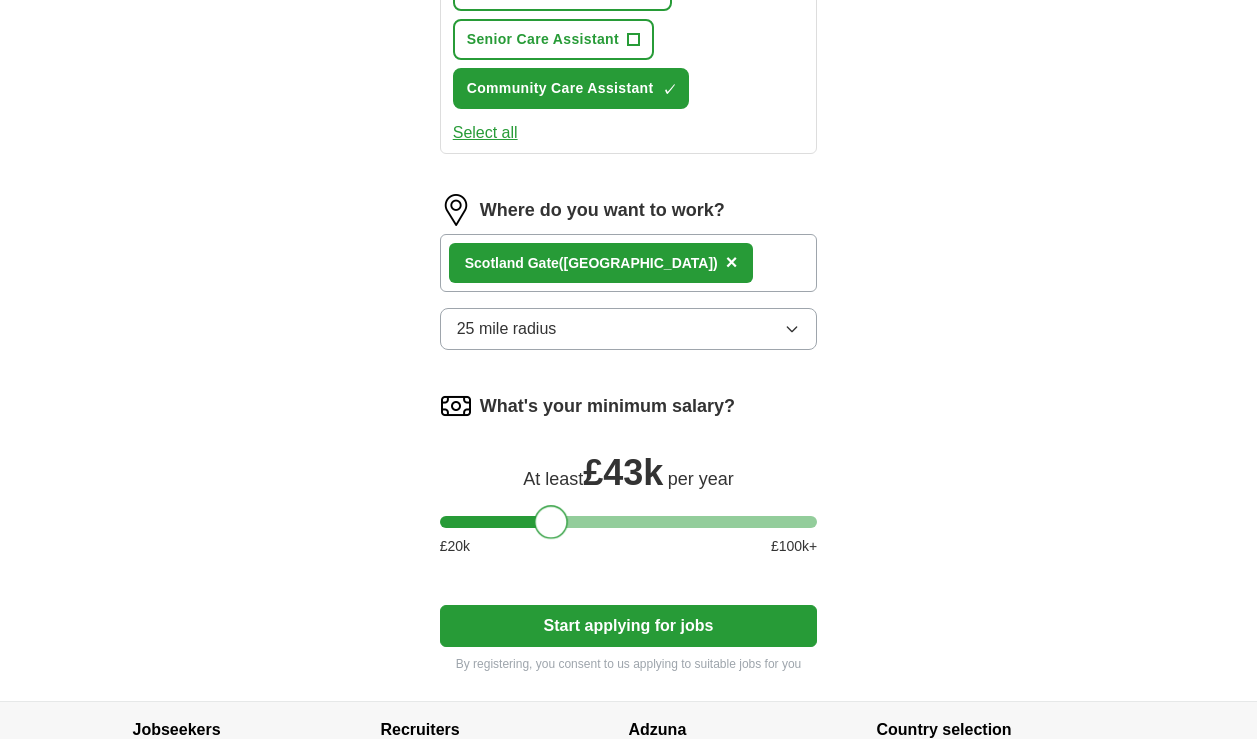 click at bounding box center (629, 522) 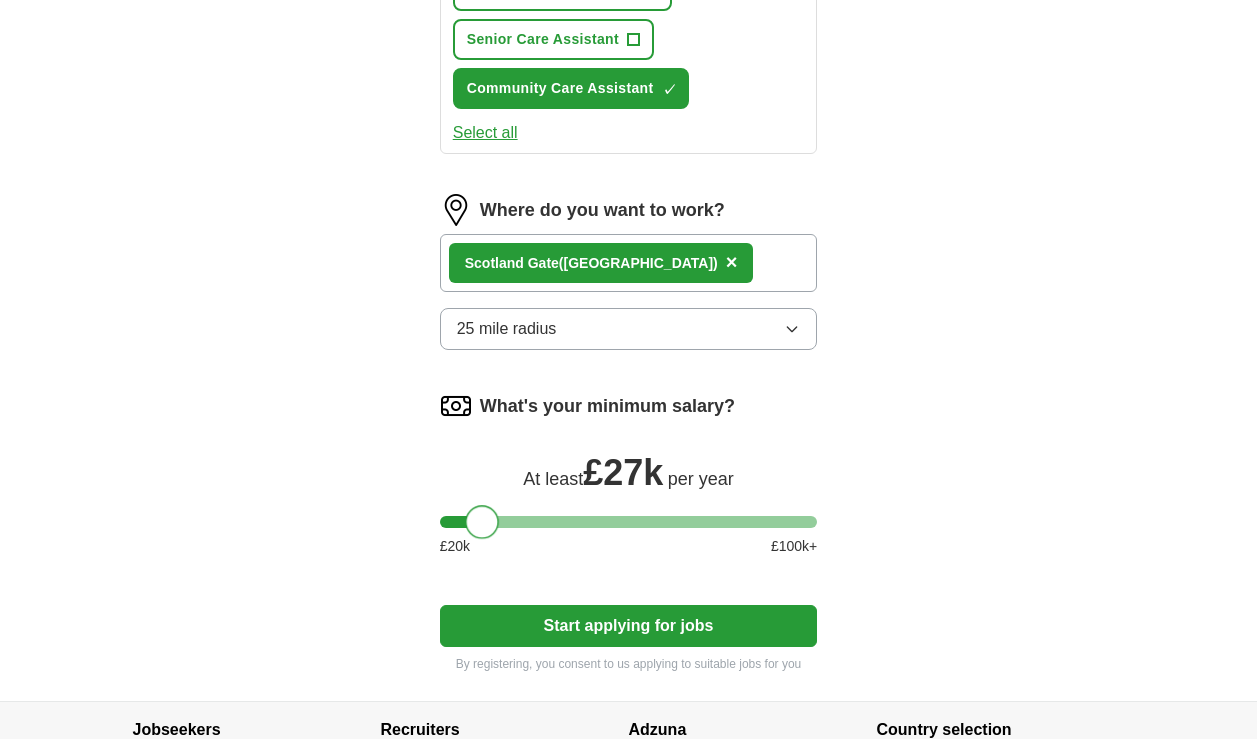 click at bounding box center (629, 522) 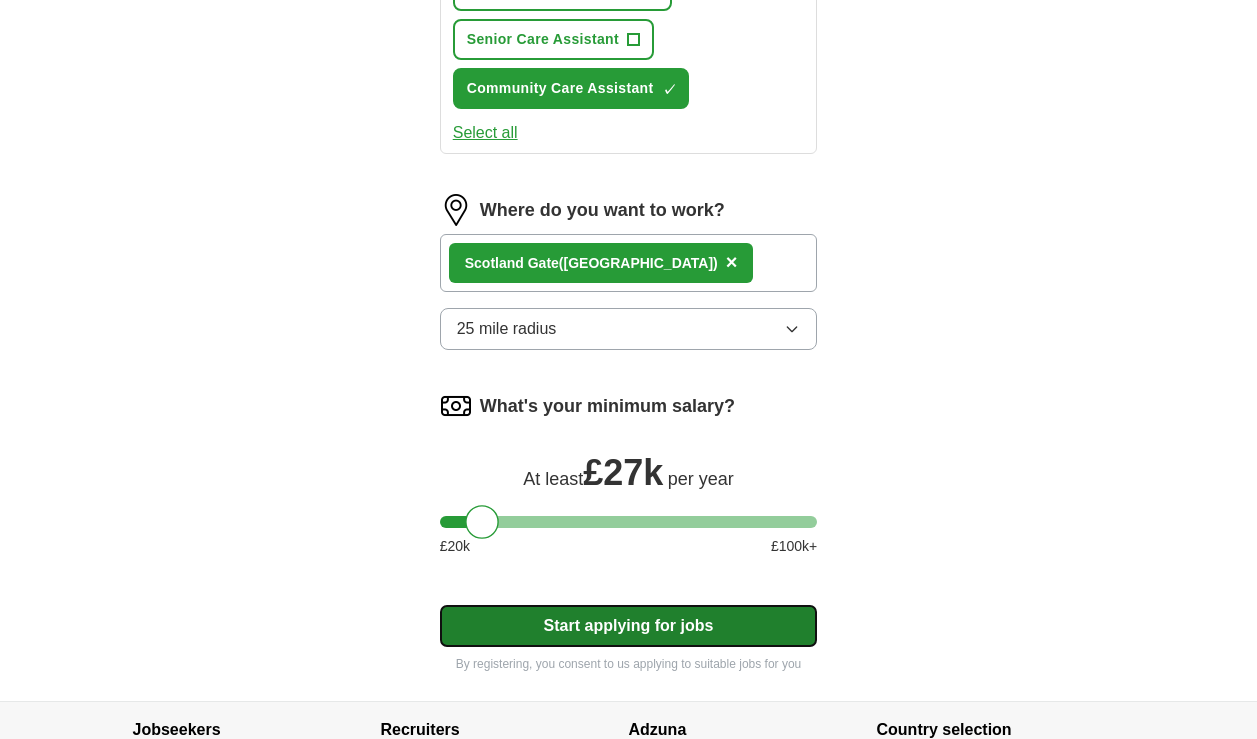 click on "Start applying for jobs" at bounding box center [629, 626] 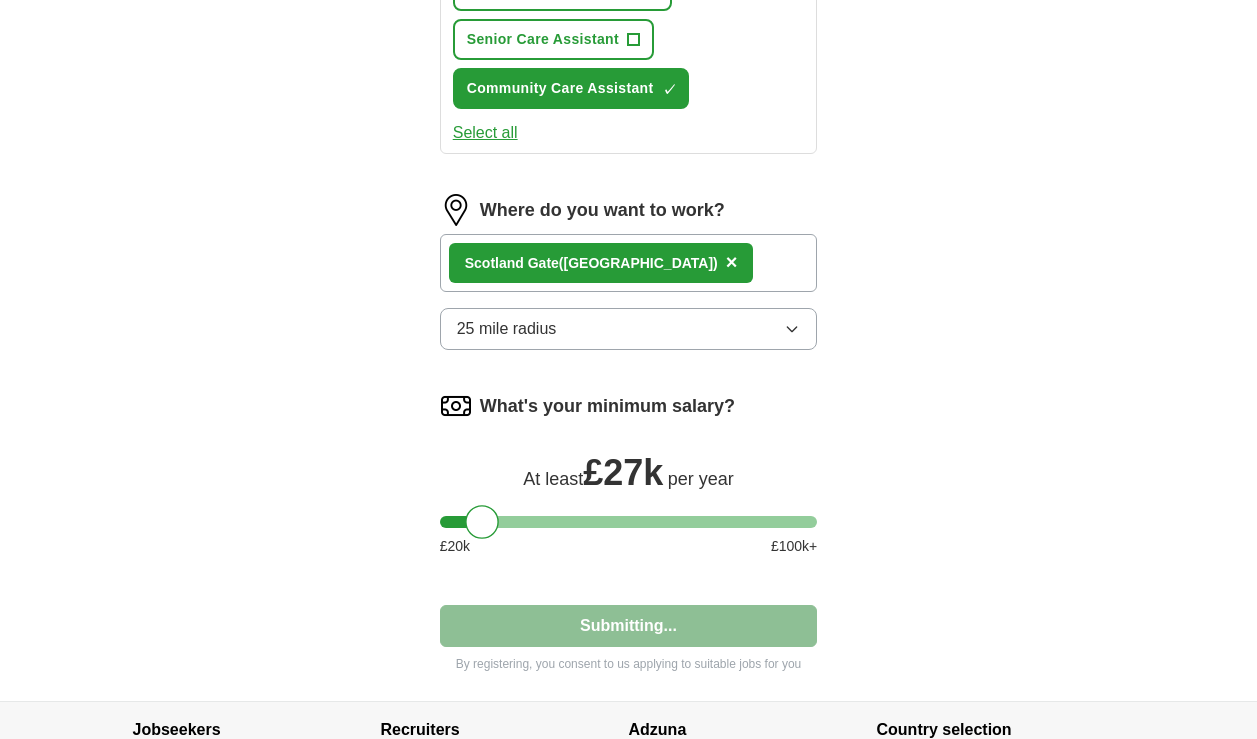 select on "**" 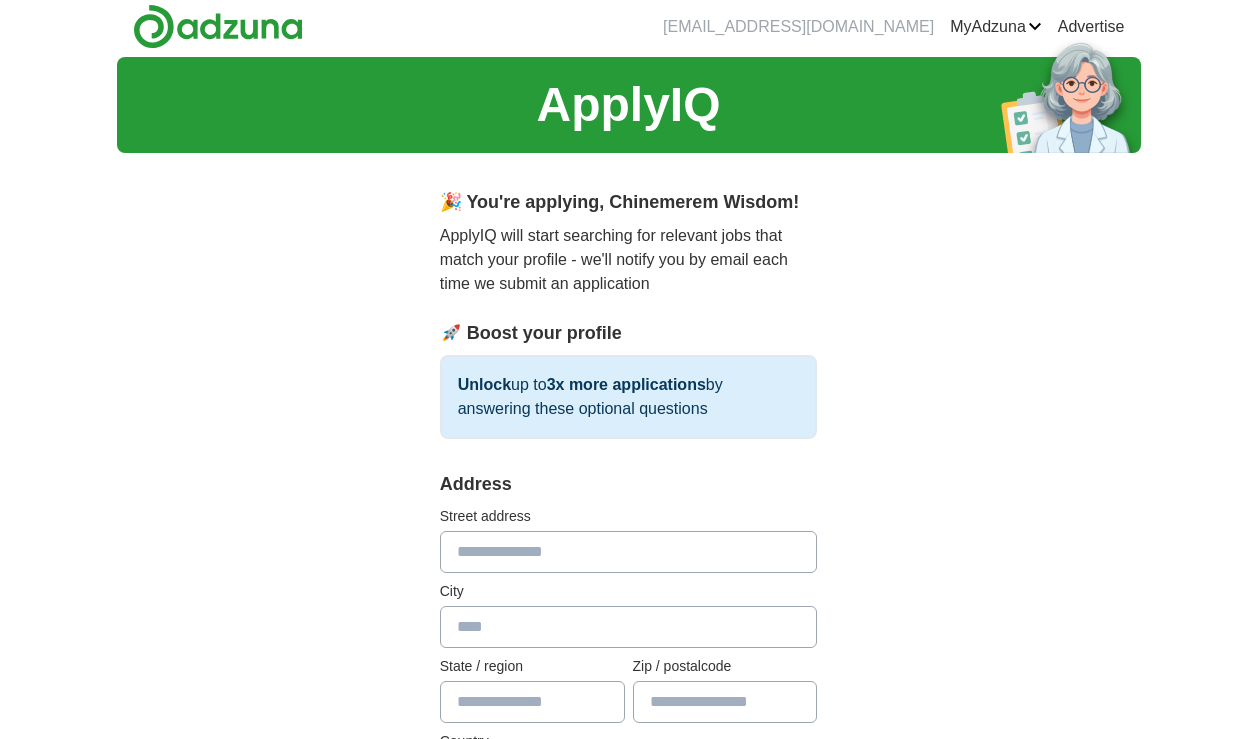 scroll, scrollTop: 0, scrollLeft: 0, axis: both 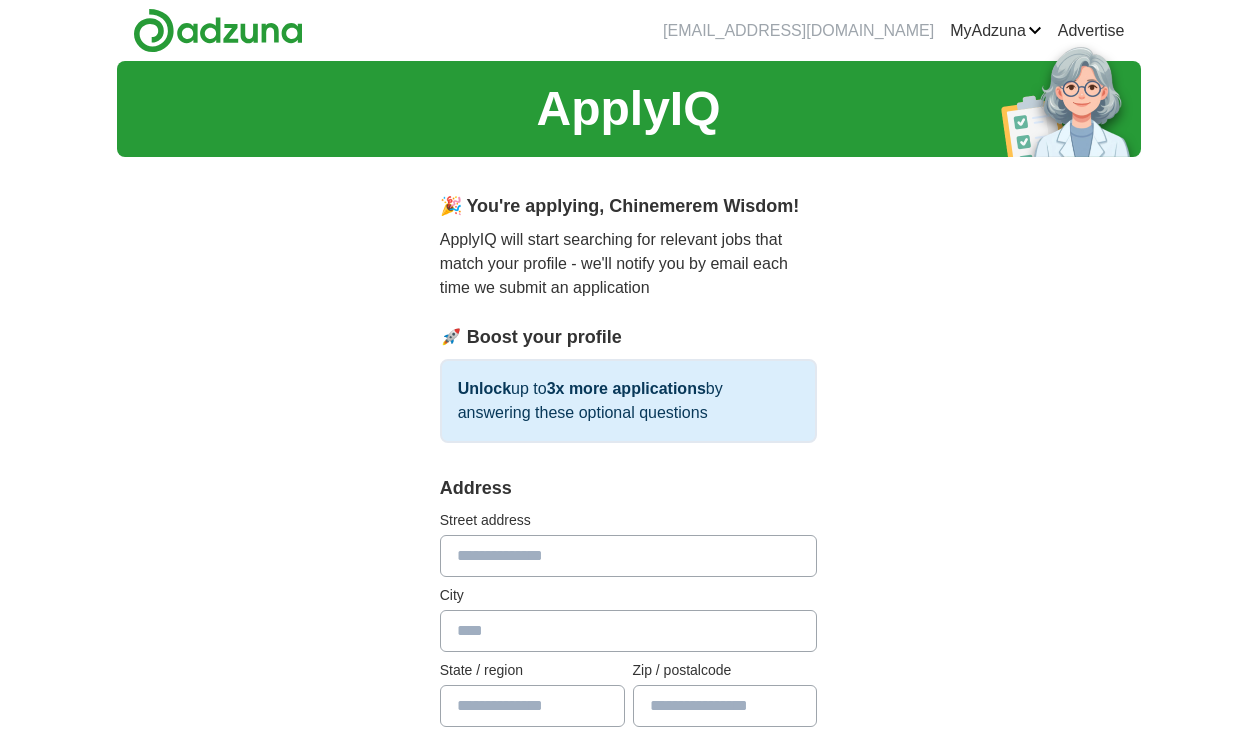 click at bounding box center (629, 556) 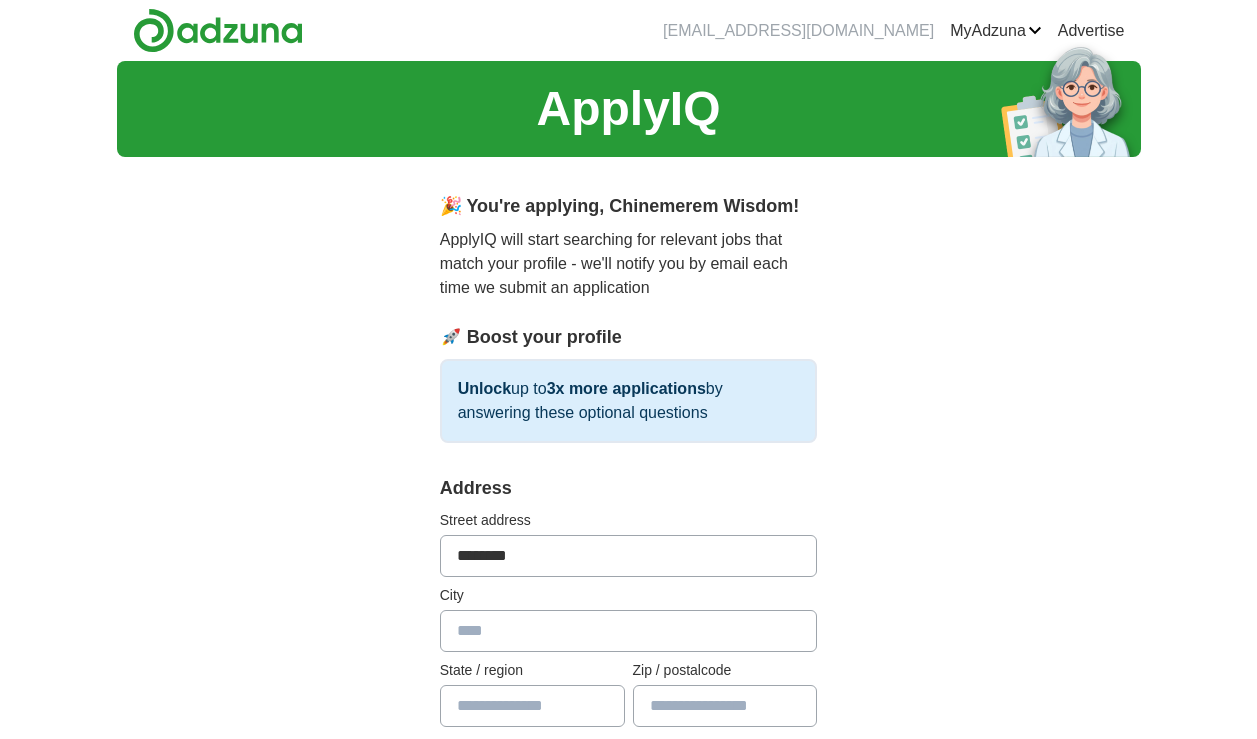type on "*******" 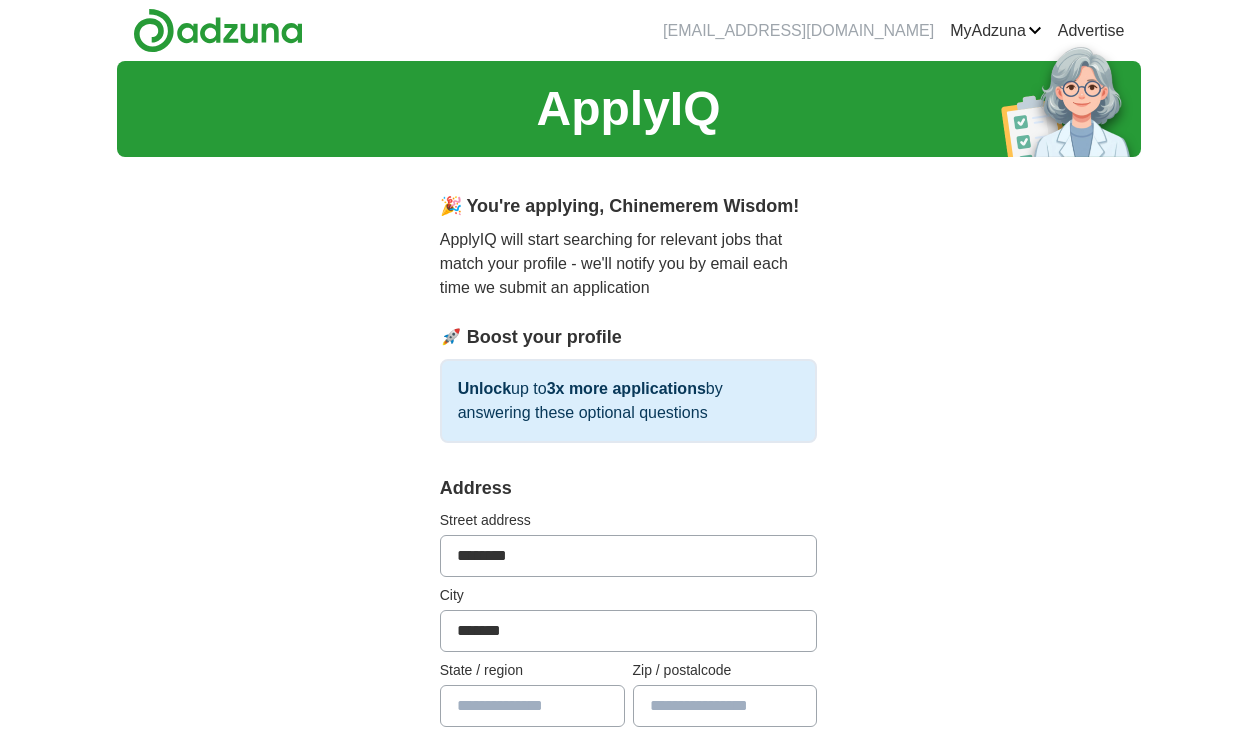 type on "**********" 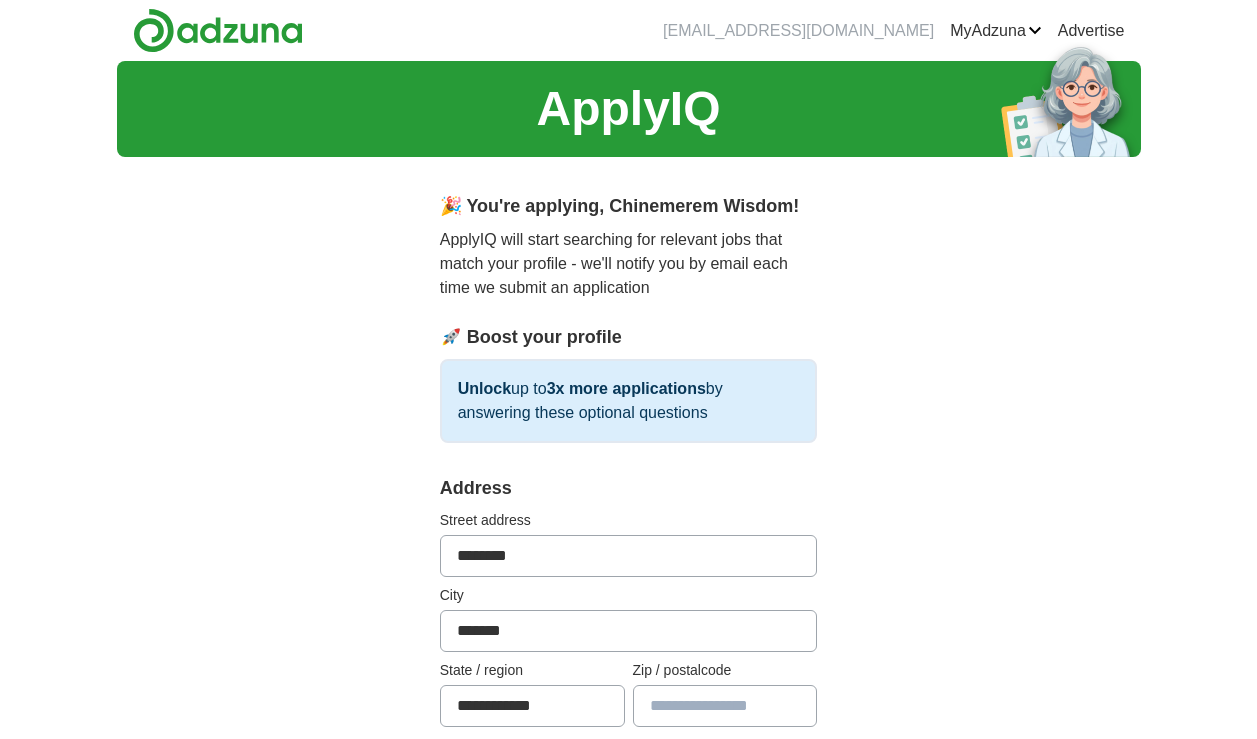 type on "*******" 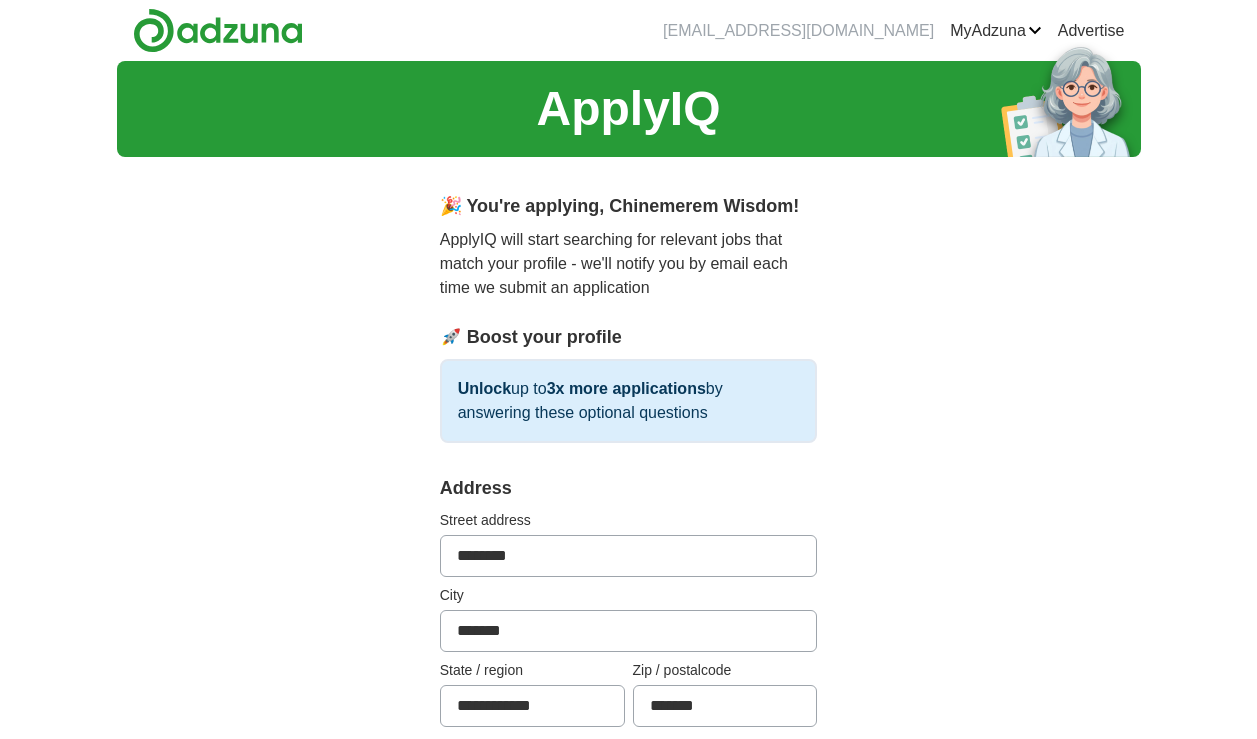 click on "**********" at bounding box center (629, 995) 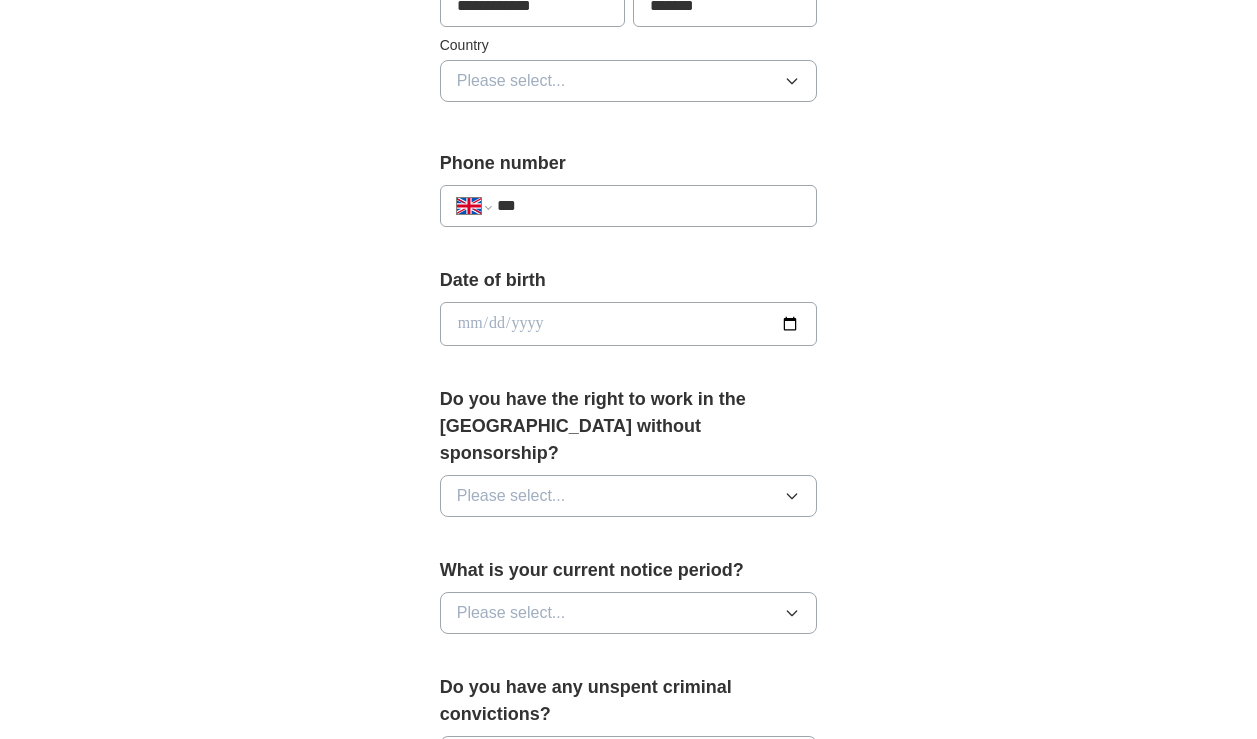 scroll, scrollTop: 720, scrollLeft: 0, axis: vertical 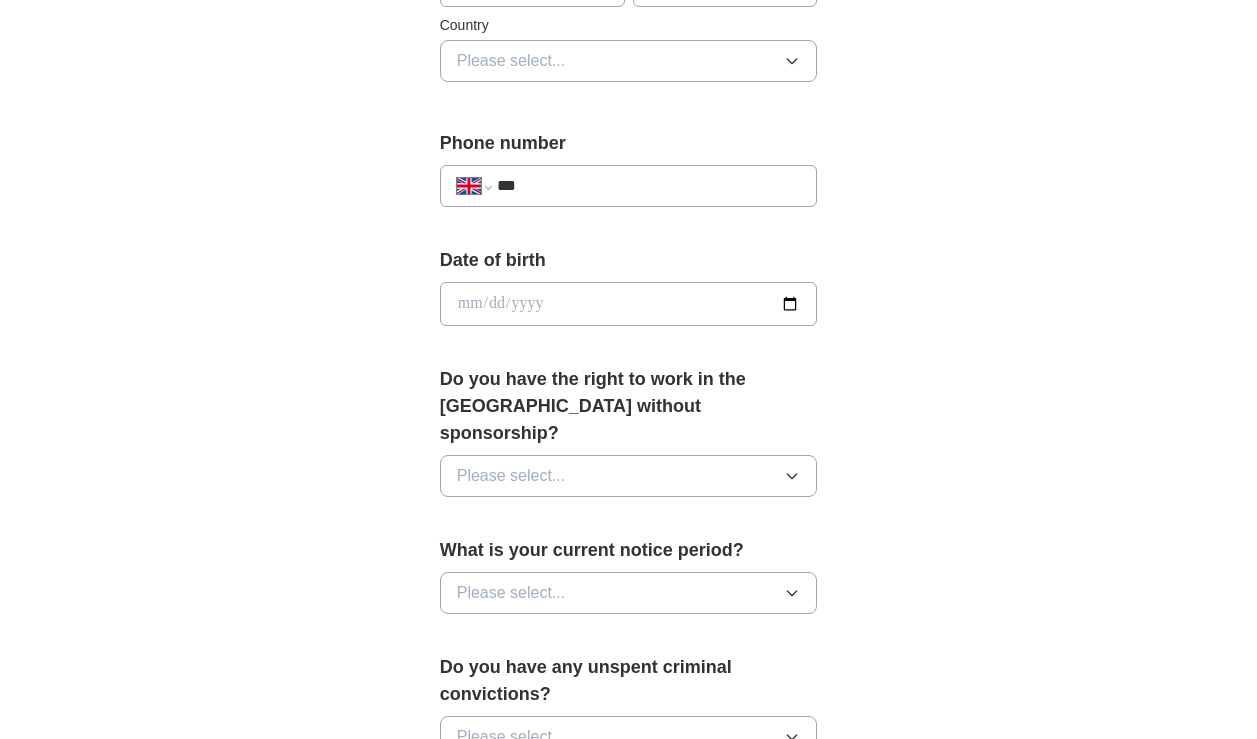 click on "***" at bounding box center (649, 186) 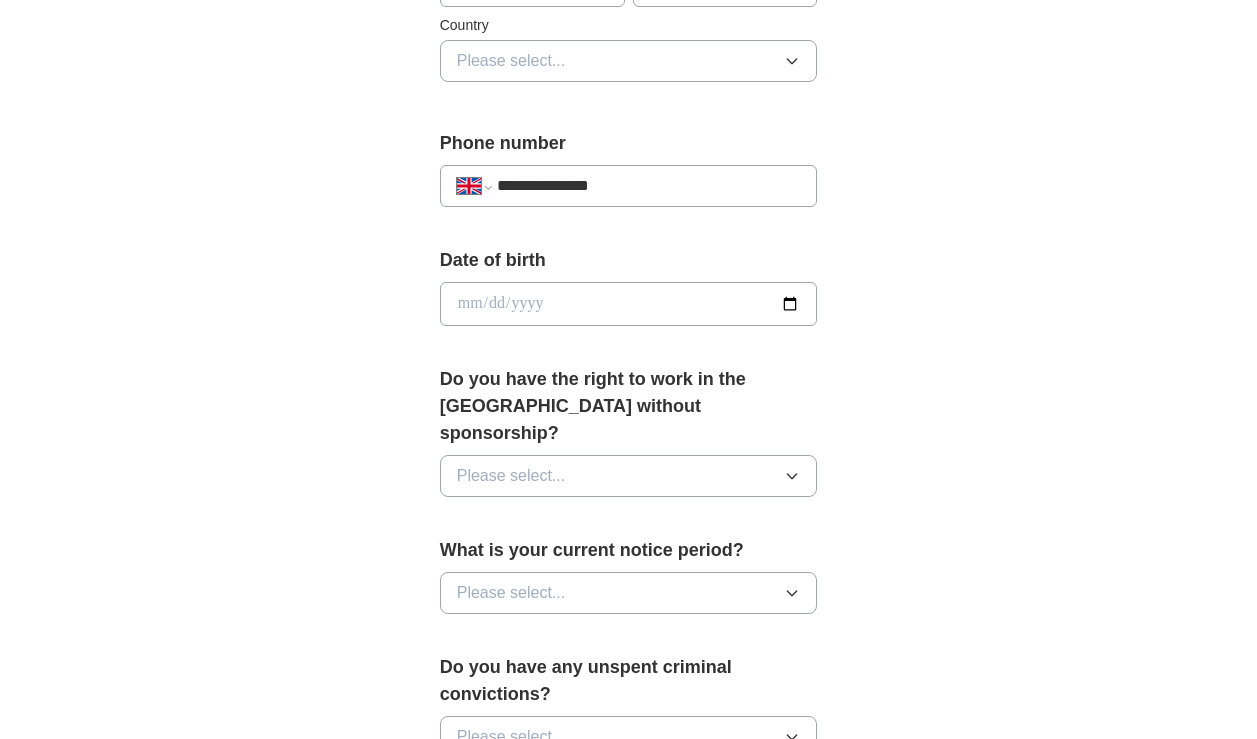click at bounding box center (629, 304) 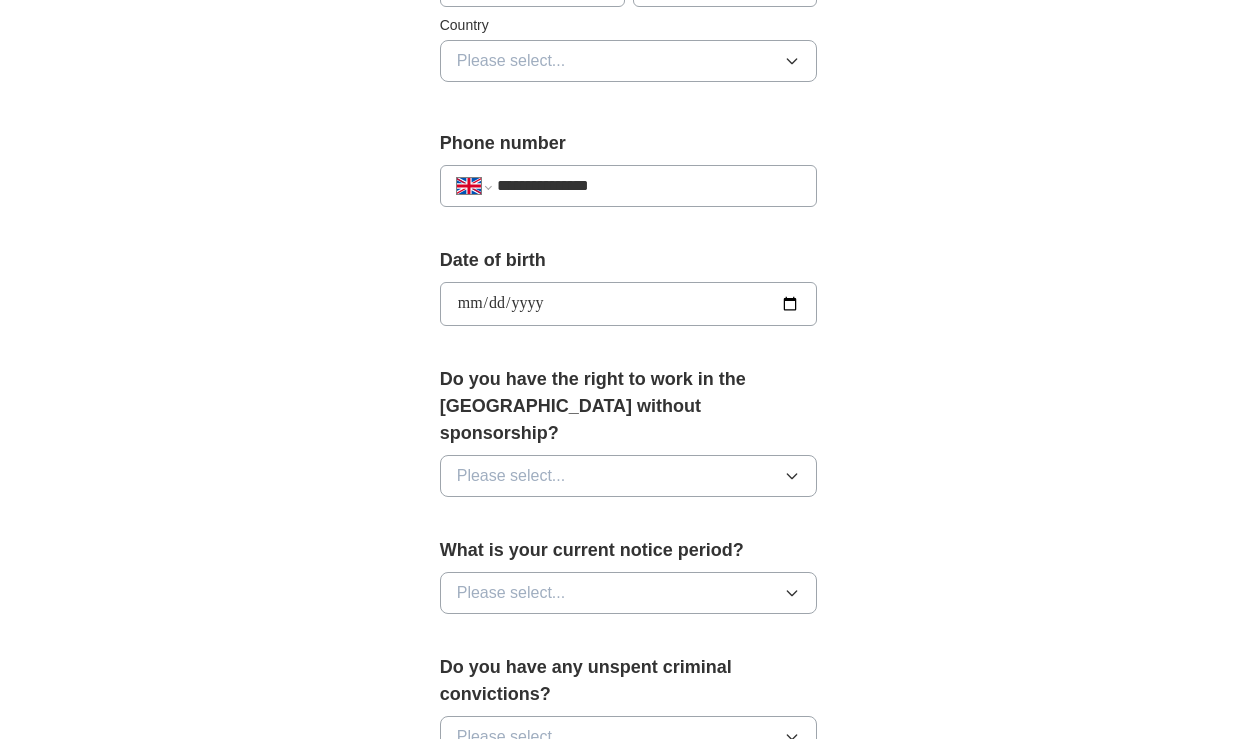 type on "**********" 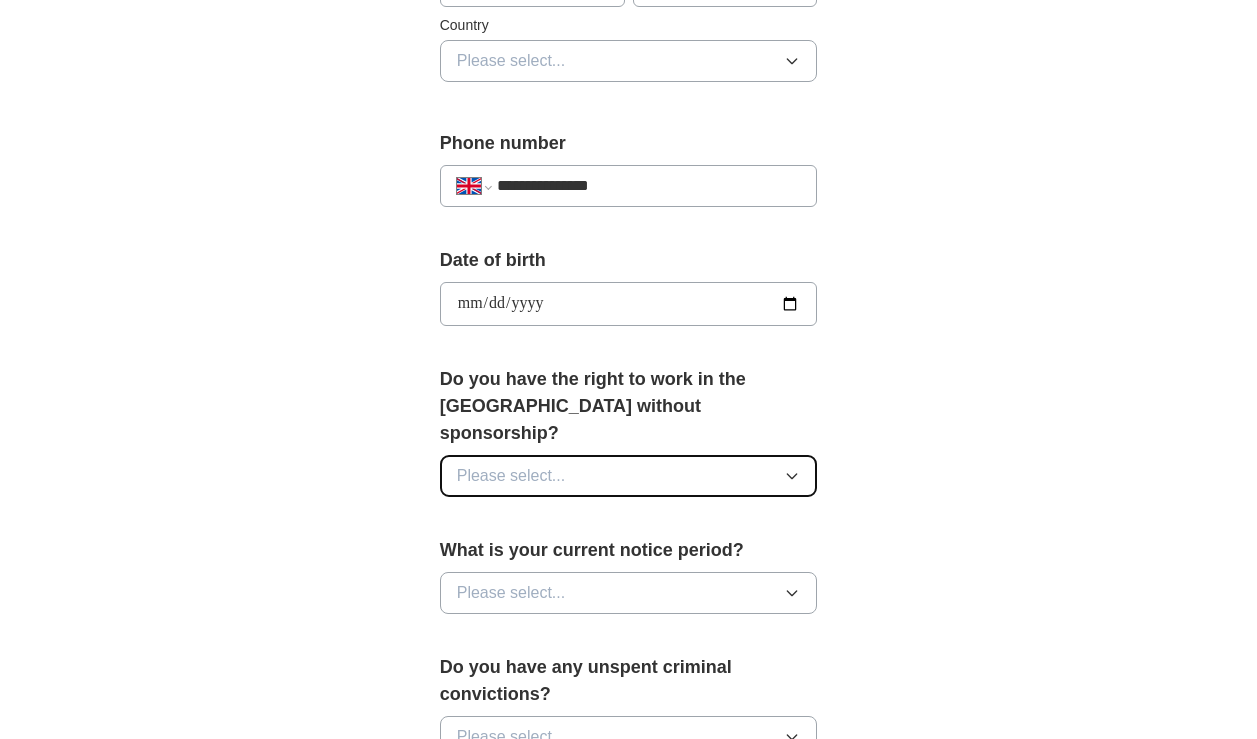 click on "Please select..." at bounding box center (629, 476) 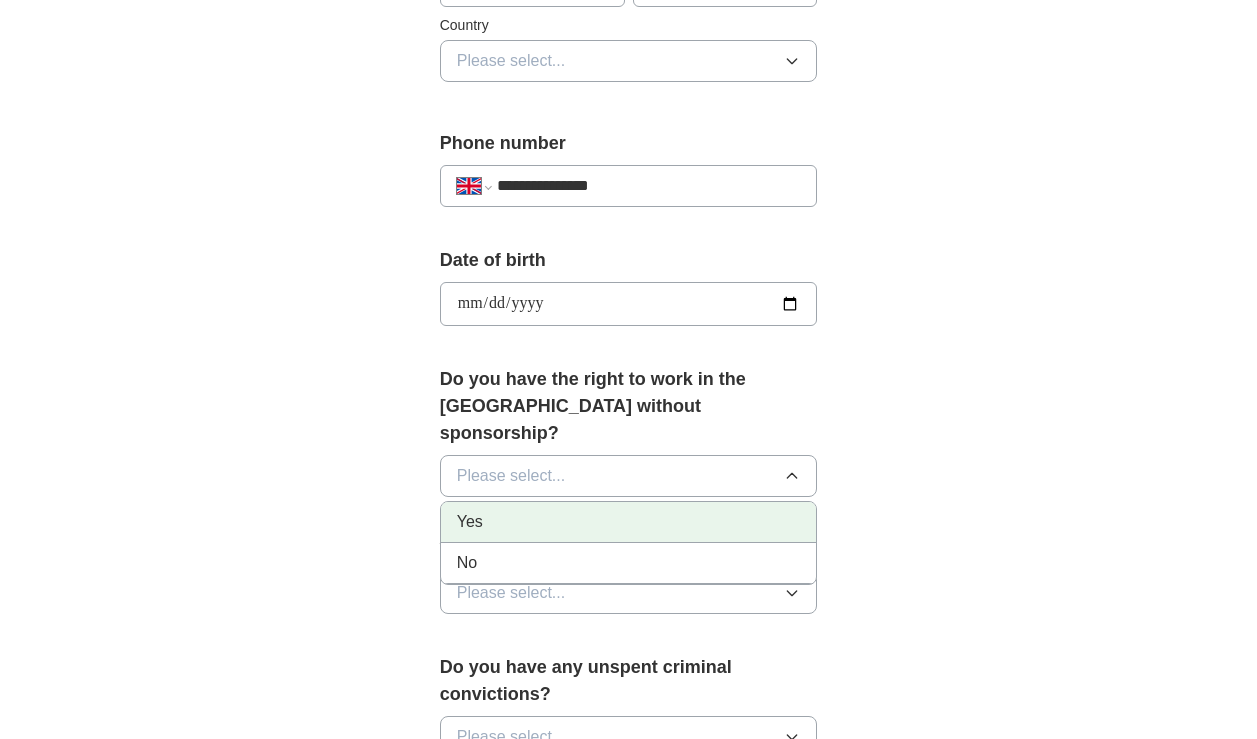 click on "Yes" at bounding box center (629, 522) 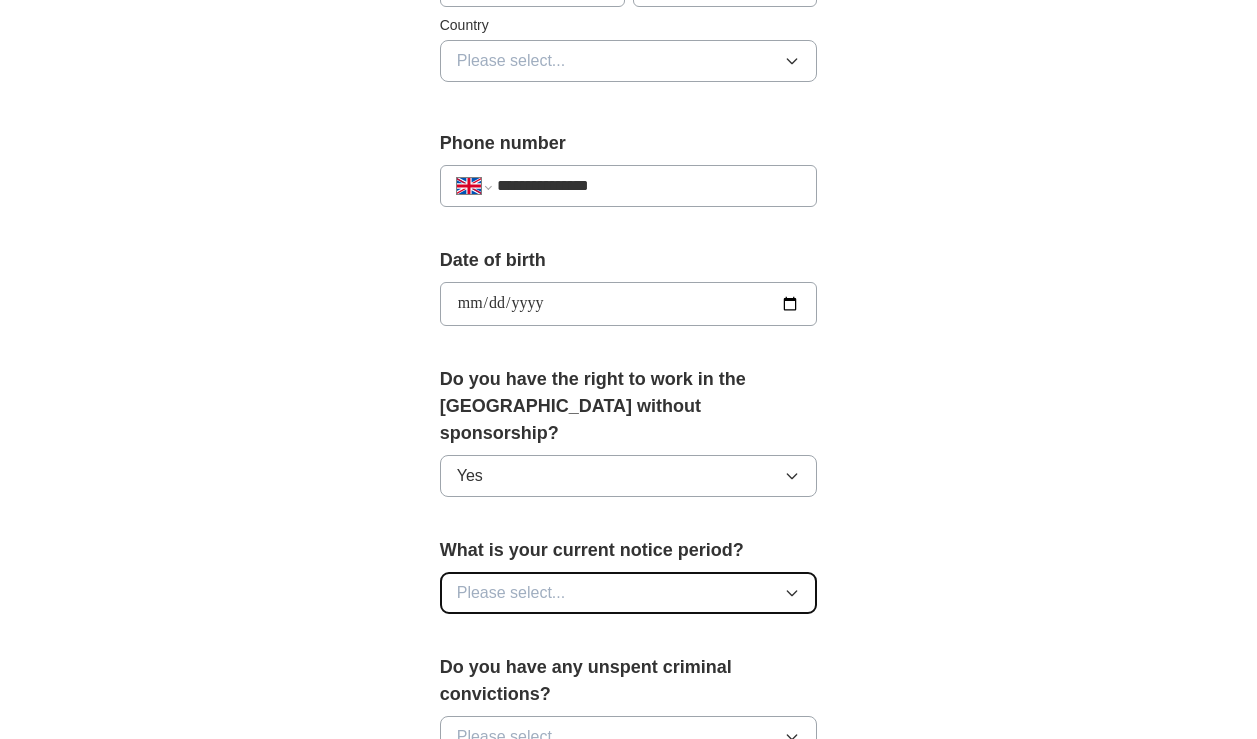 click on "Please select..." at bounding box center (629, 593) 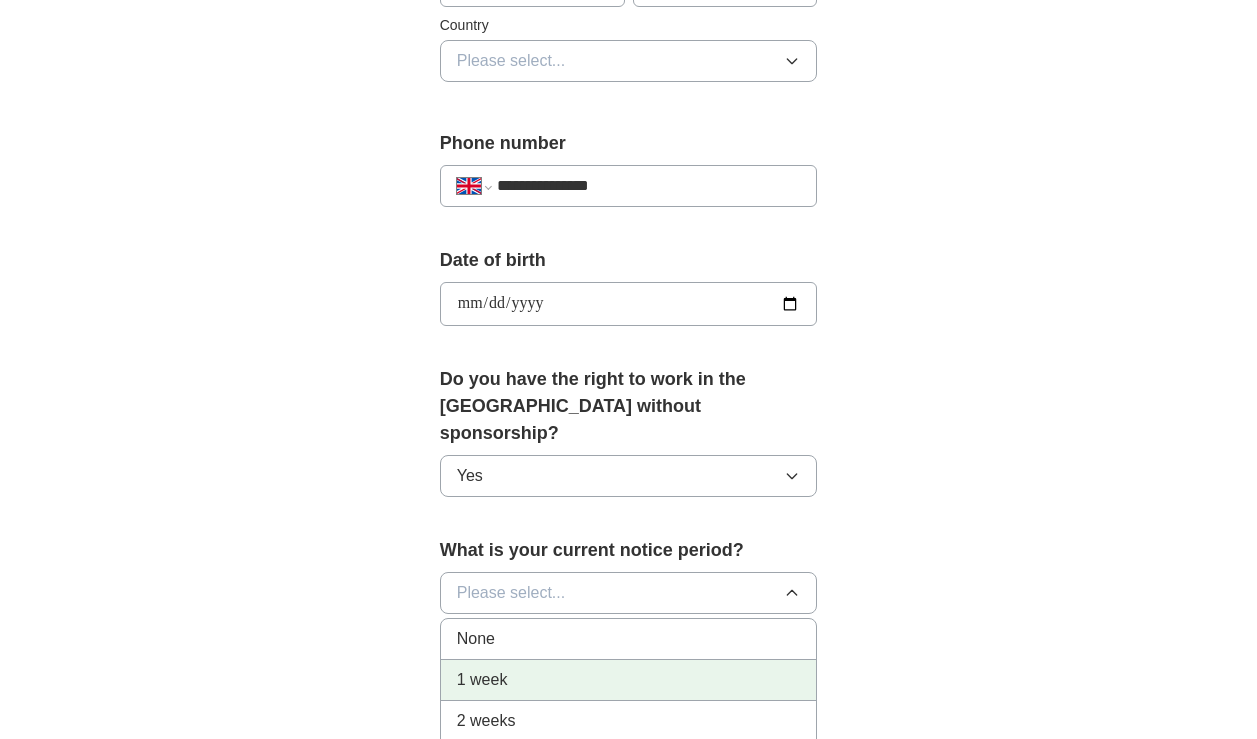 click on "1 week" at bounding box center (629, 680) 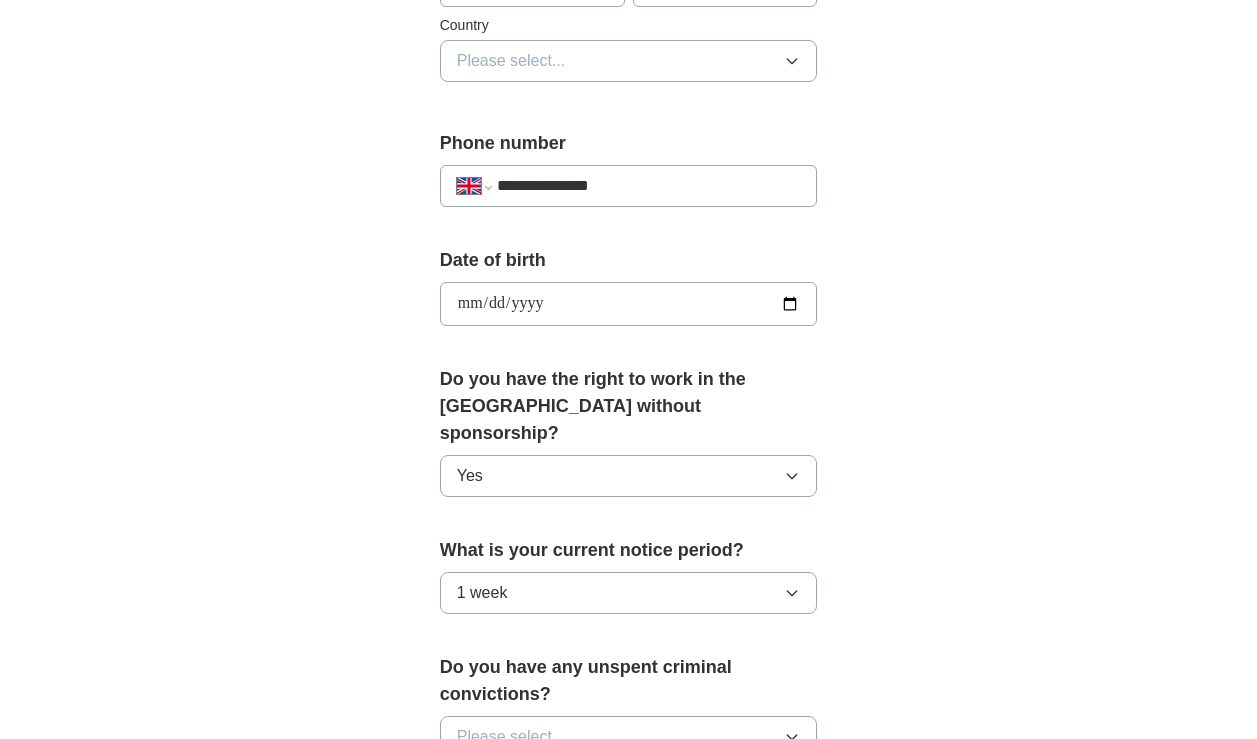 click on "**********" at bounding box center (629, 275) 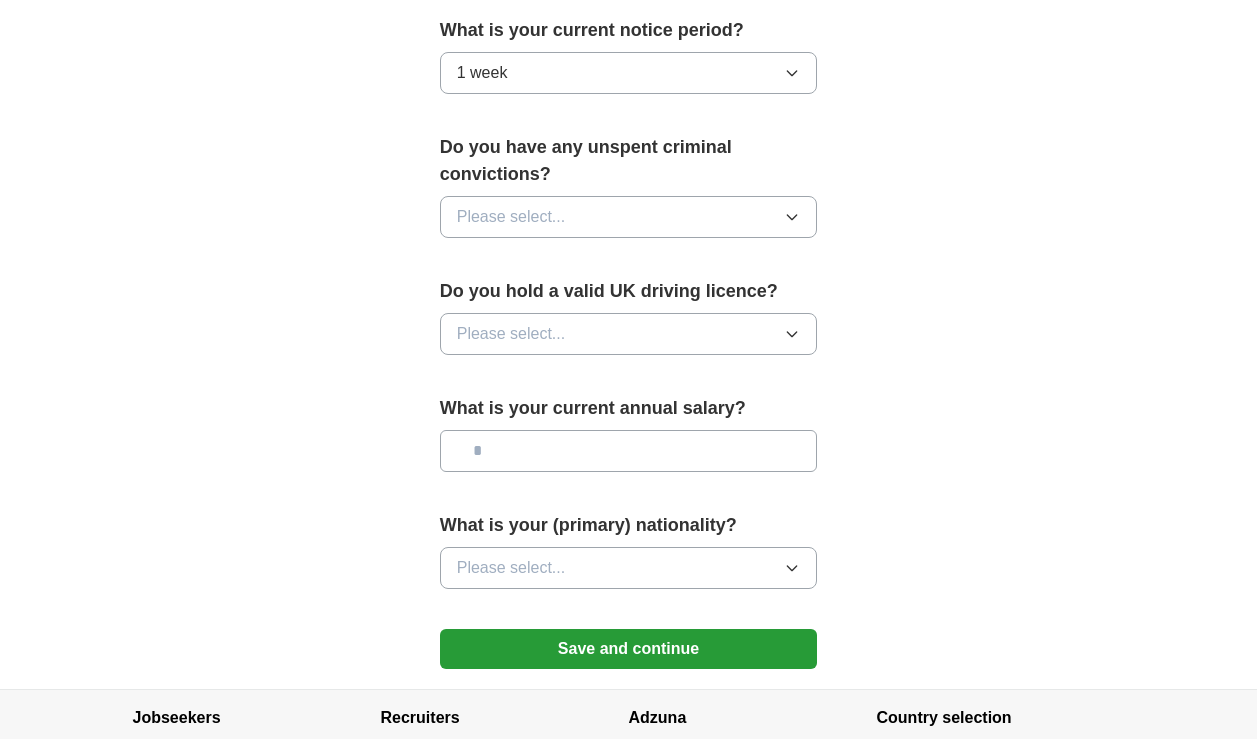scroll, scrollTop: 1280, scrollLeft: 0, axis: vertical 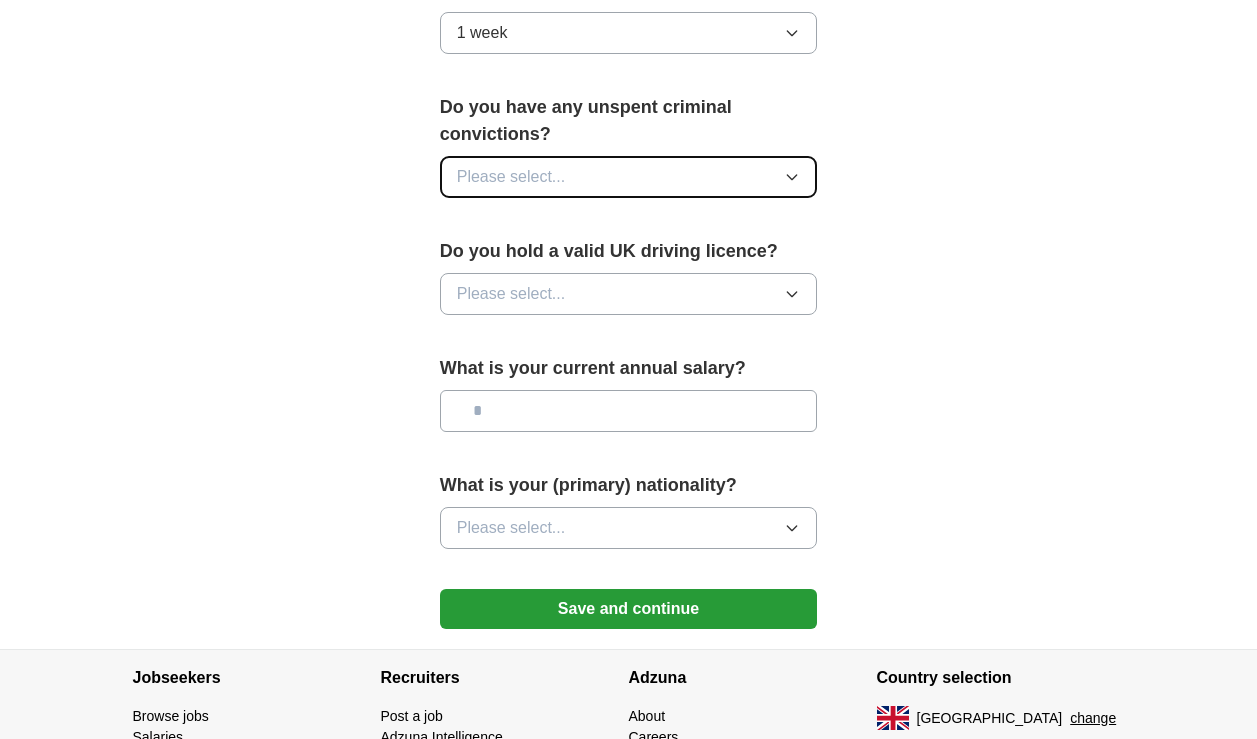 click on "Please select..." at bounding box center (629, 177) 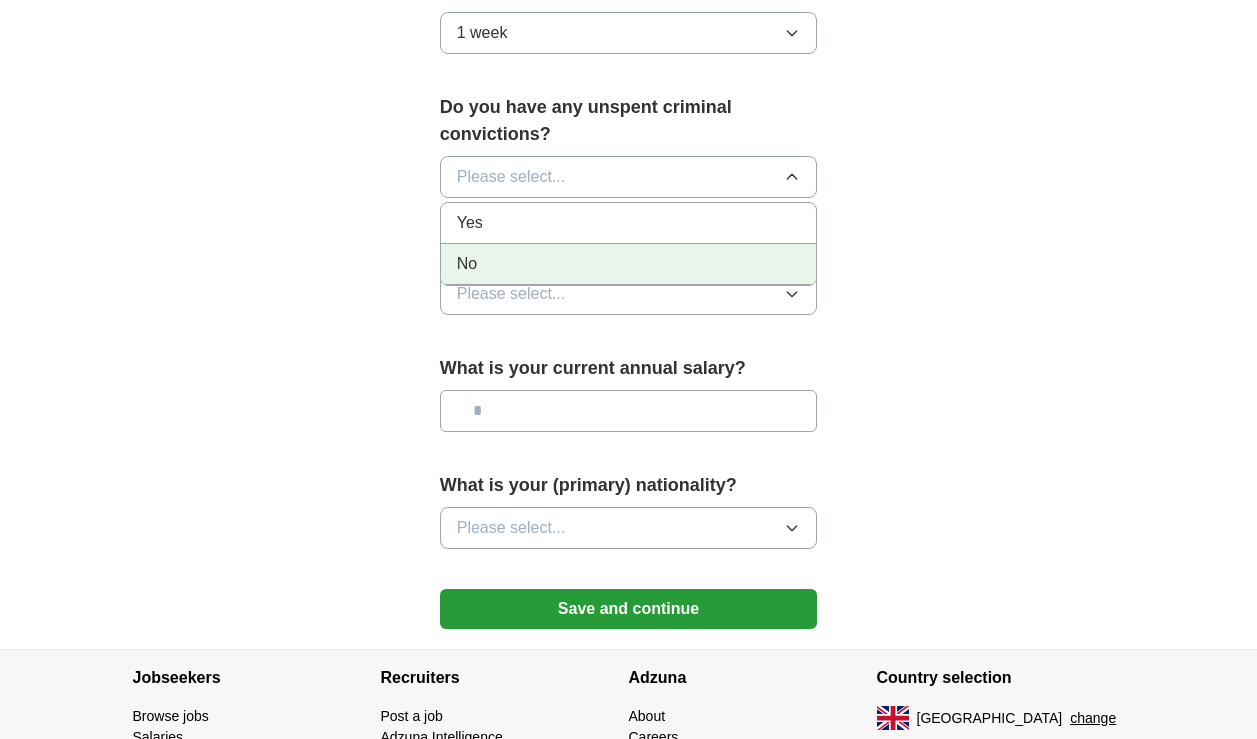 click on "No" at bounding box center (629, 264) 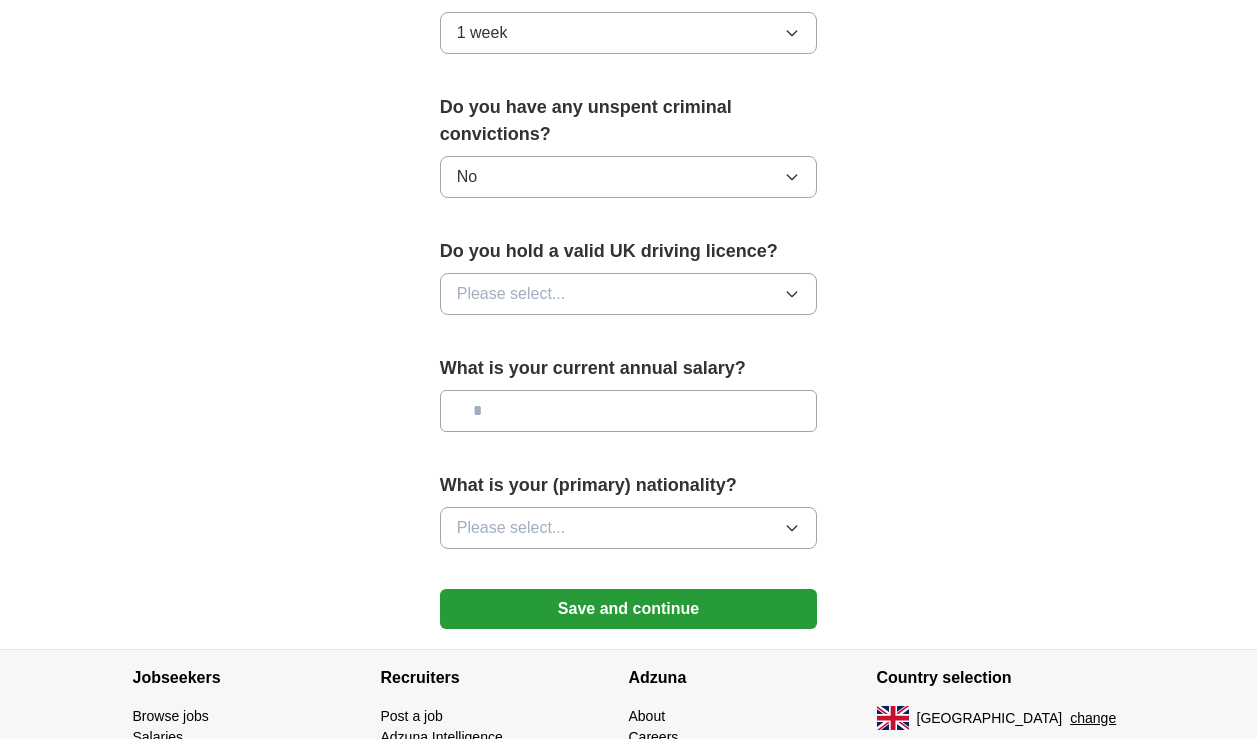 click at bounding box center (629, 411) 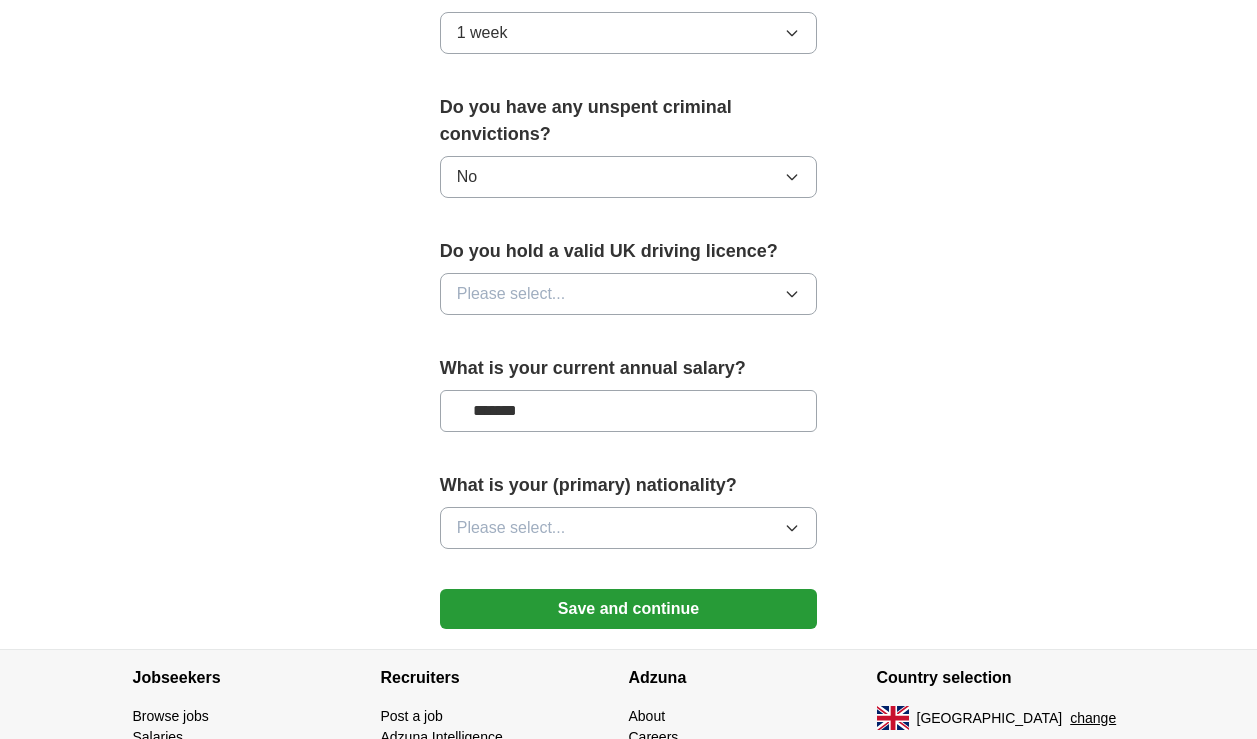 type on "*******" 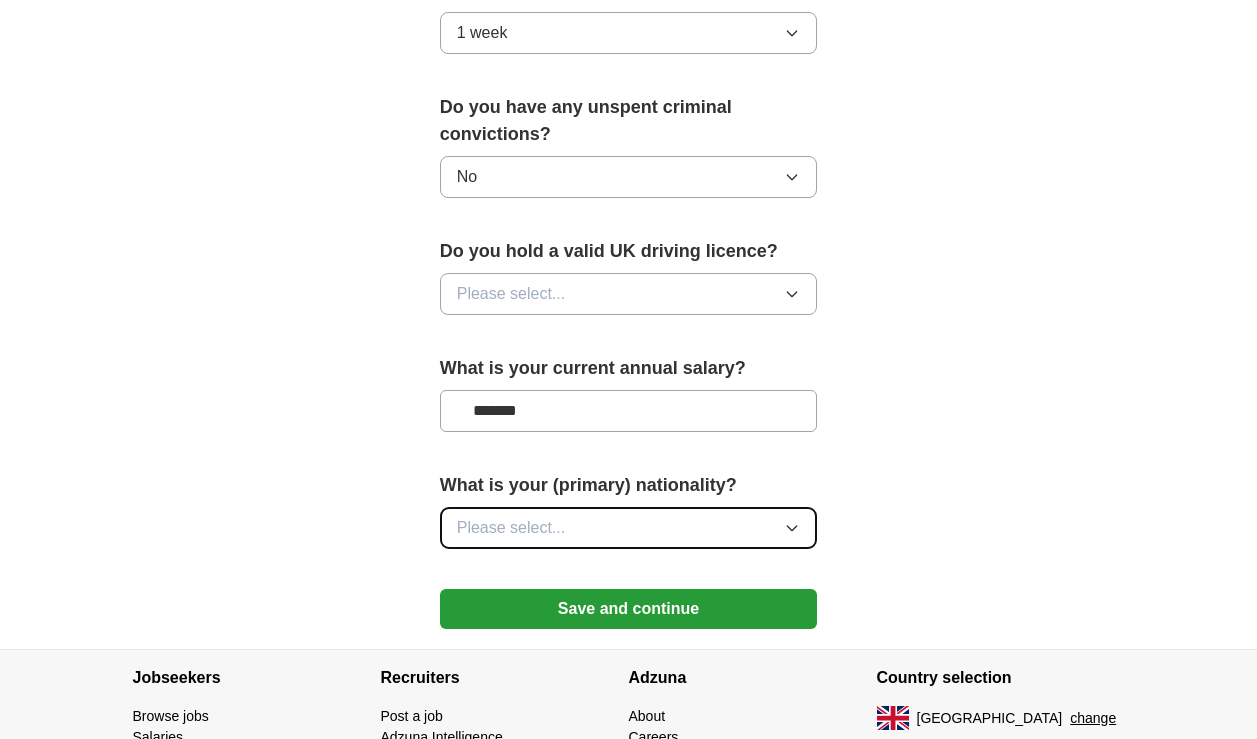 click on "Please select..." at bounding box center [511, 528] 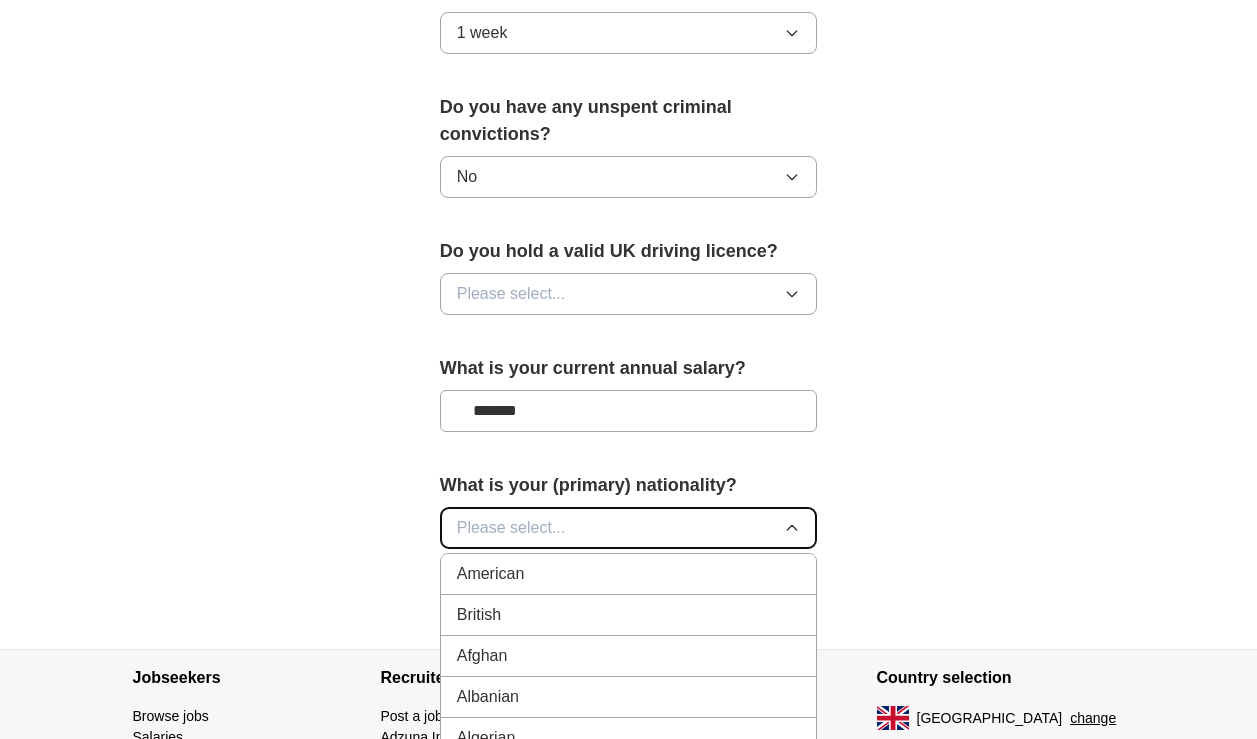 scroll, scrollTop: 348, scrollLeft: 0, axis: vertical 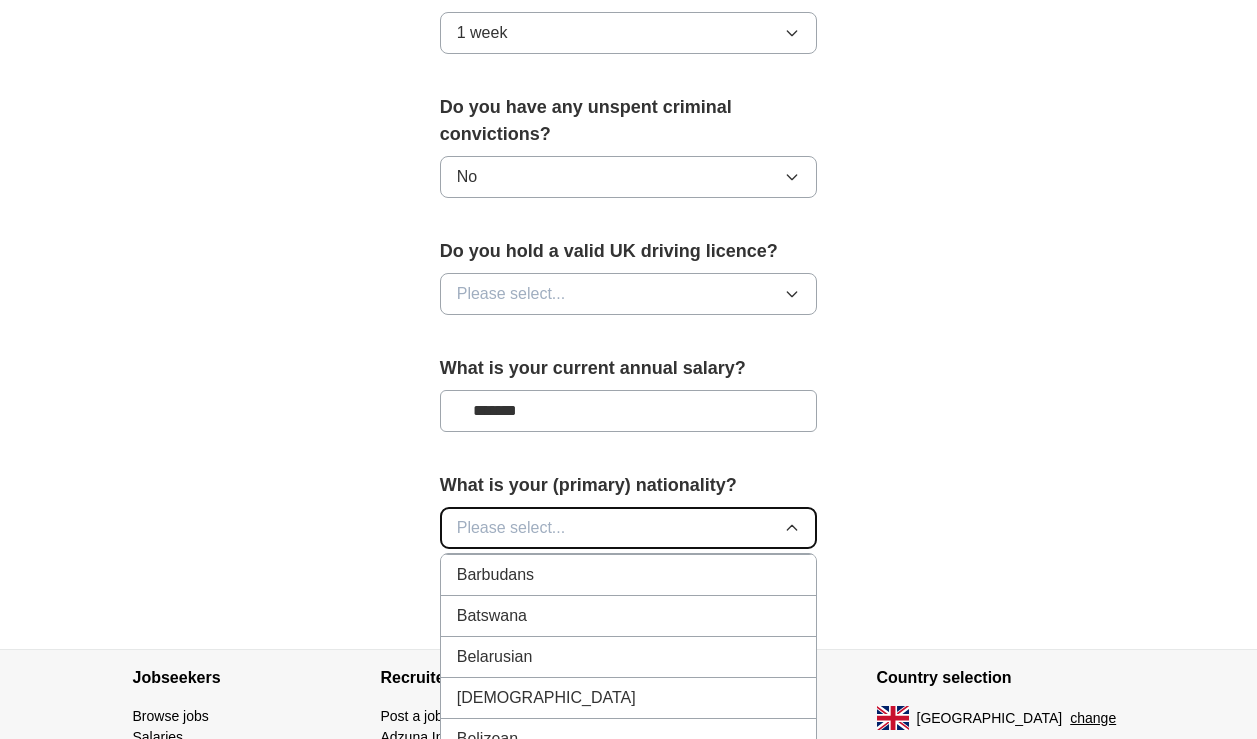 type 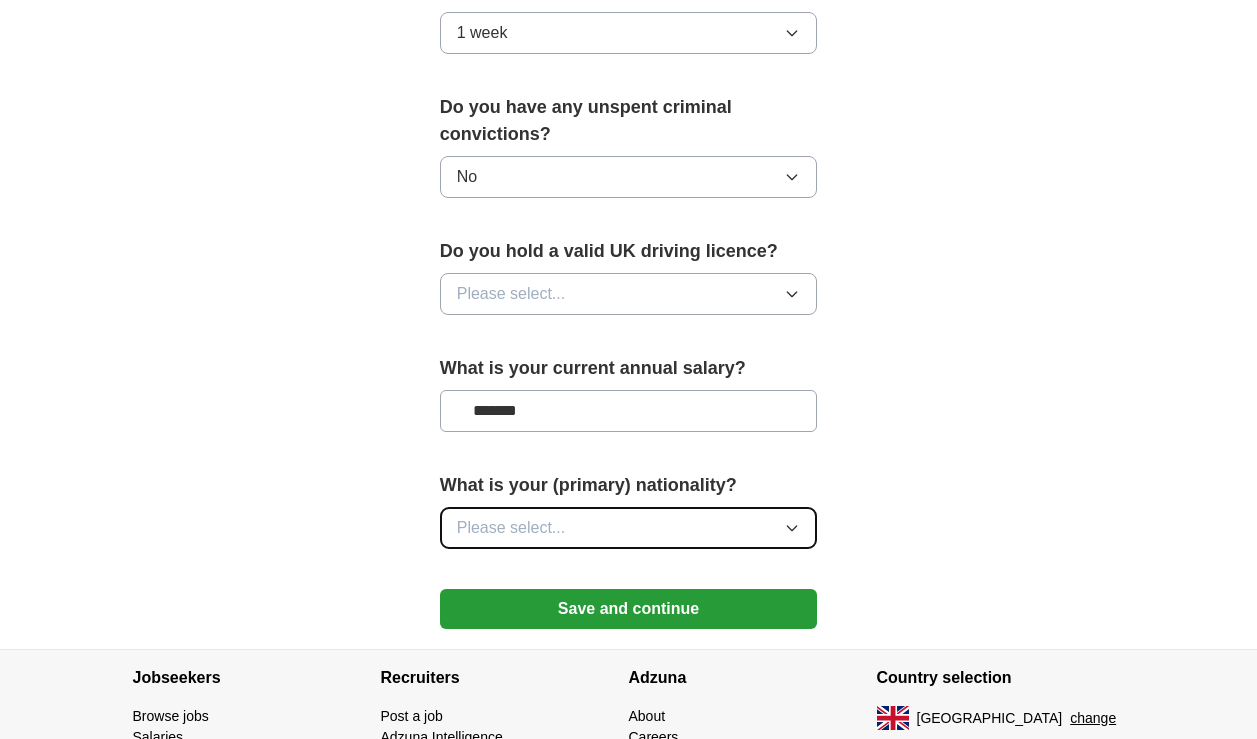 click on "Please select..." at bounding box center [629, 528] 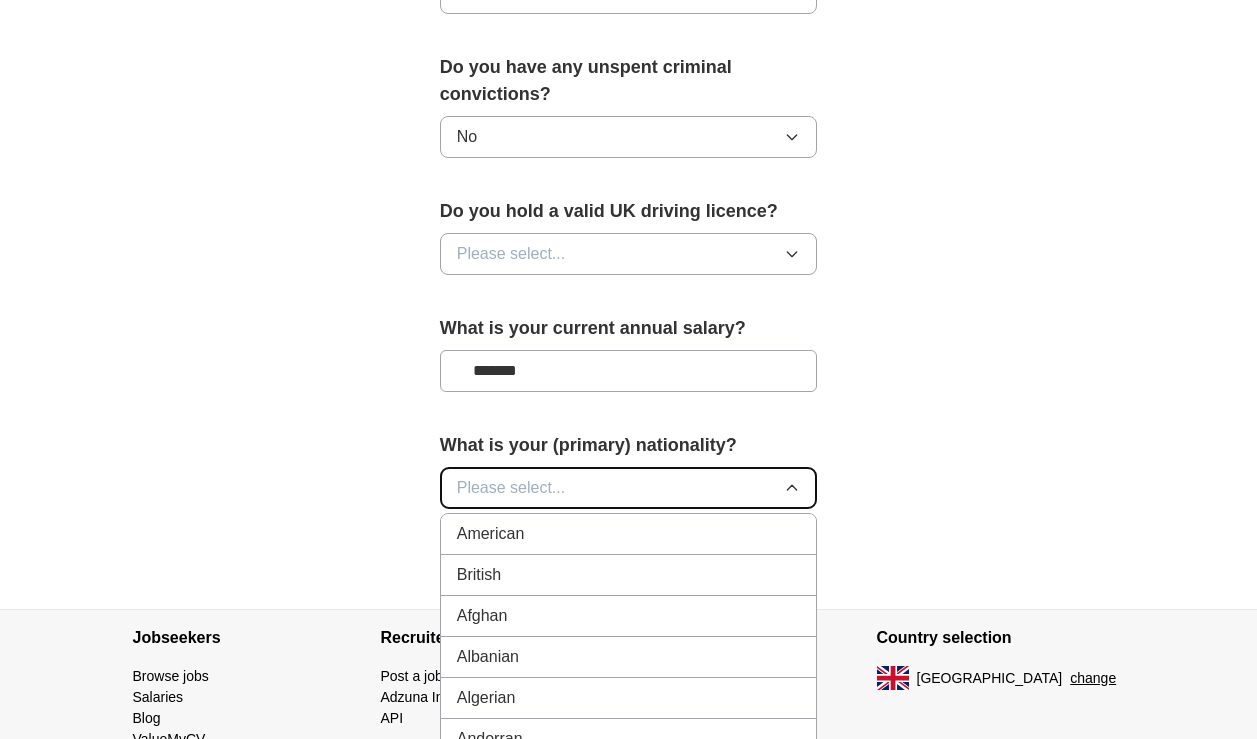 scroll, scrollTop: 1467, scrollLeft: 0, axis: vertical 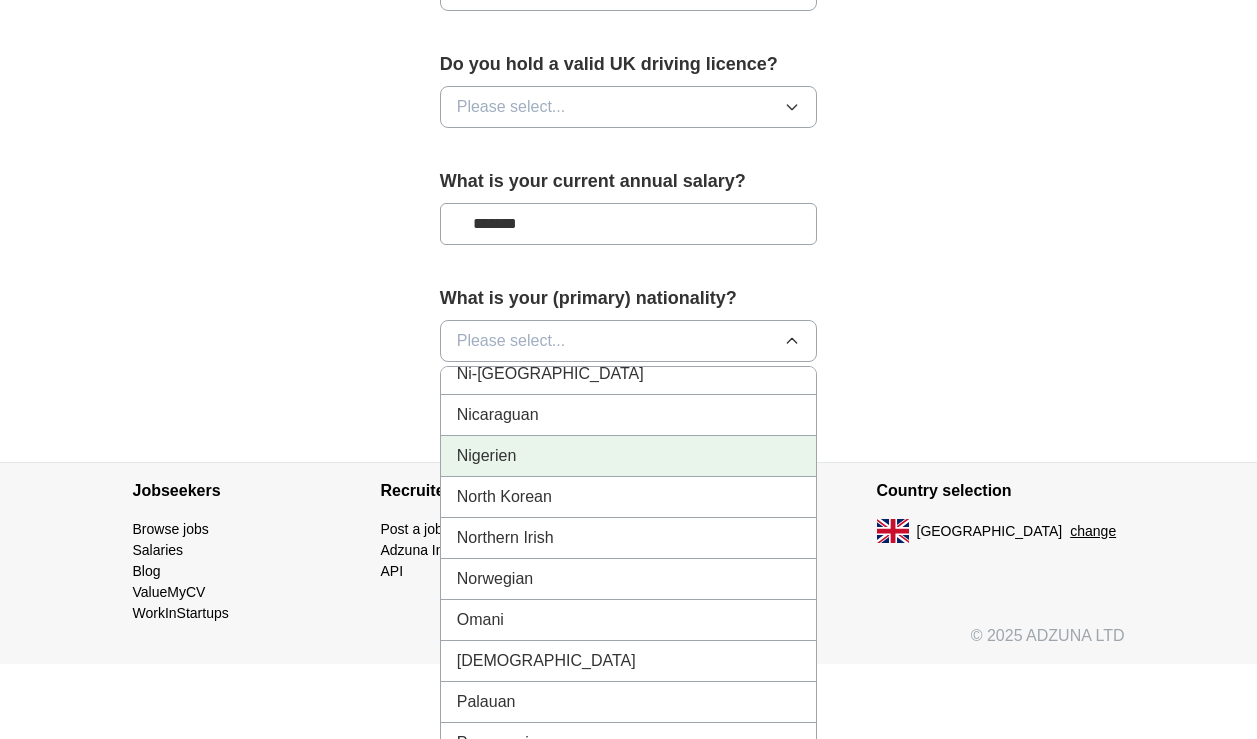 click on "Nigerien" at bounding box center (629, 456) 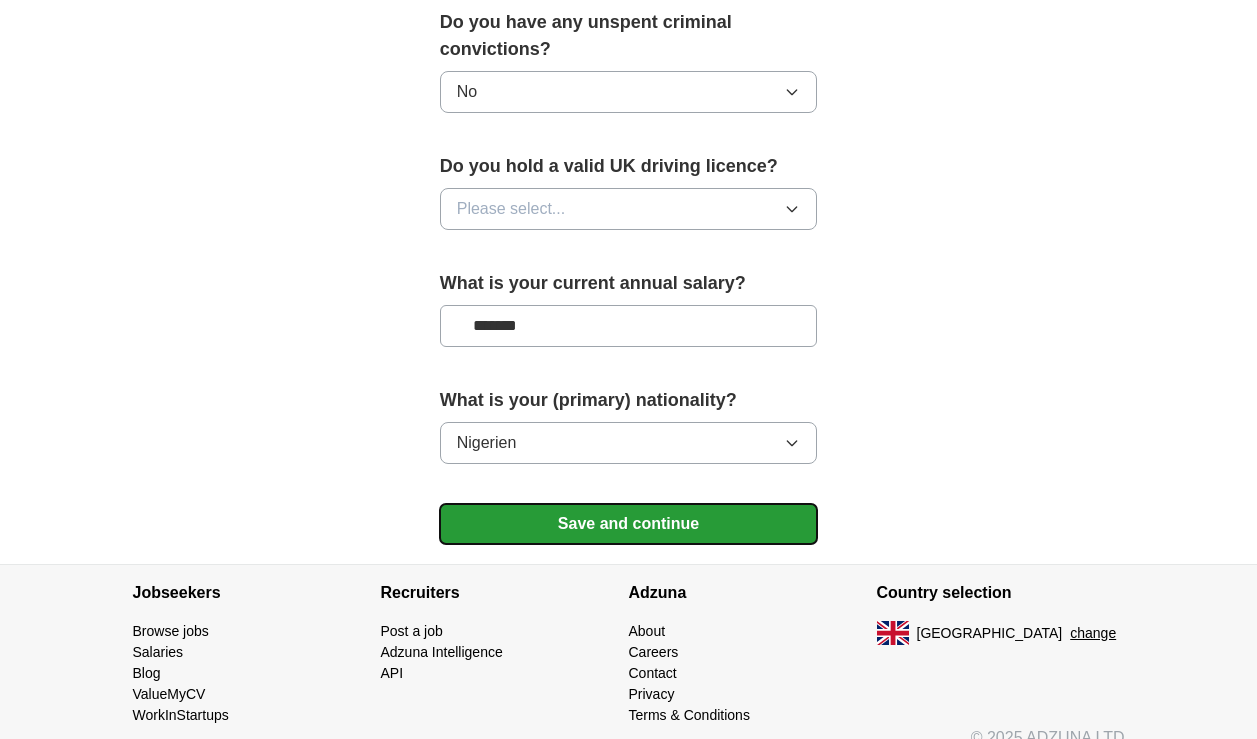 click on "Save and continue" at bounding box center [629, 524] 